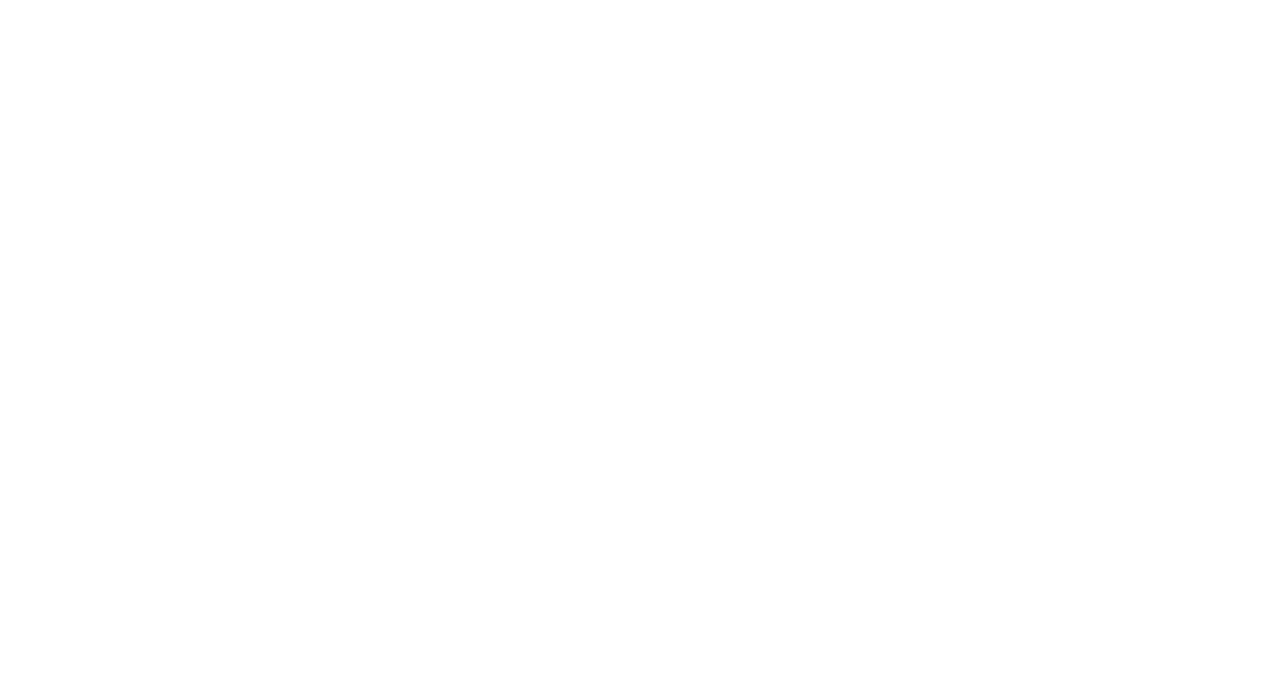 scroll, scrollTop: 0, scrollLeft: 0, axis: both 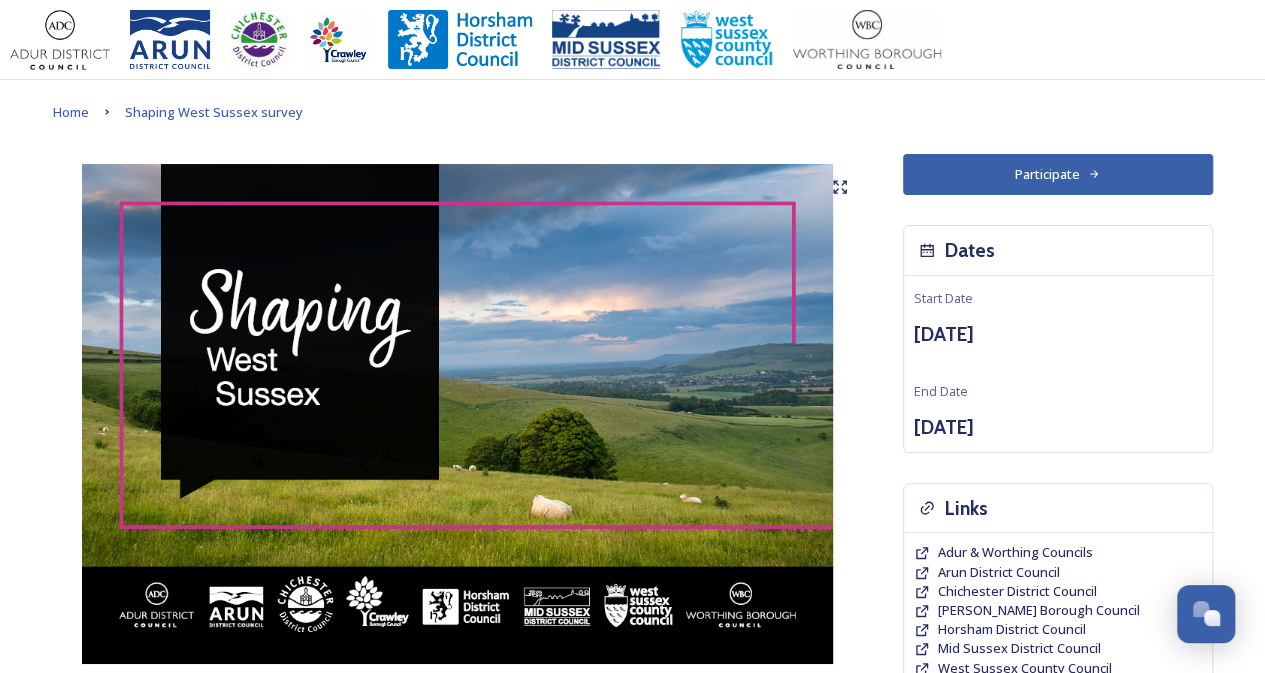click on "Participate" at bounding box center [1058, 174] 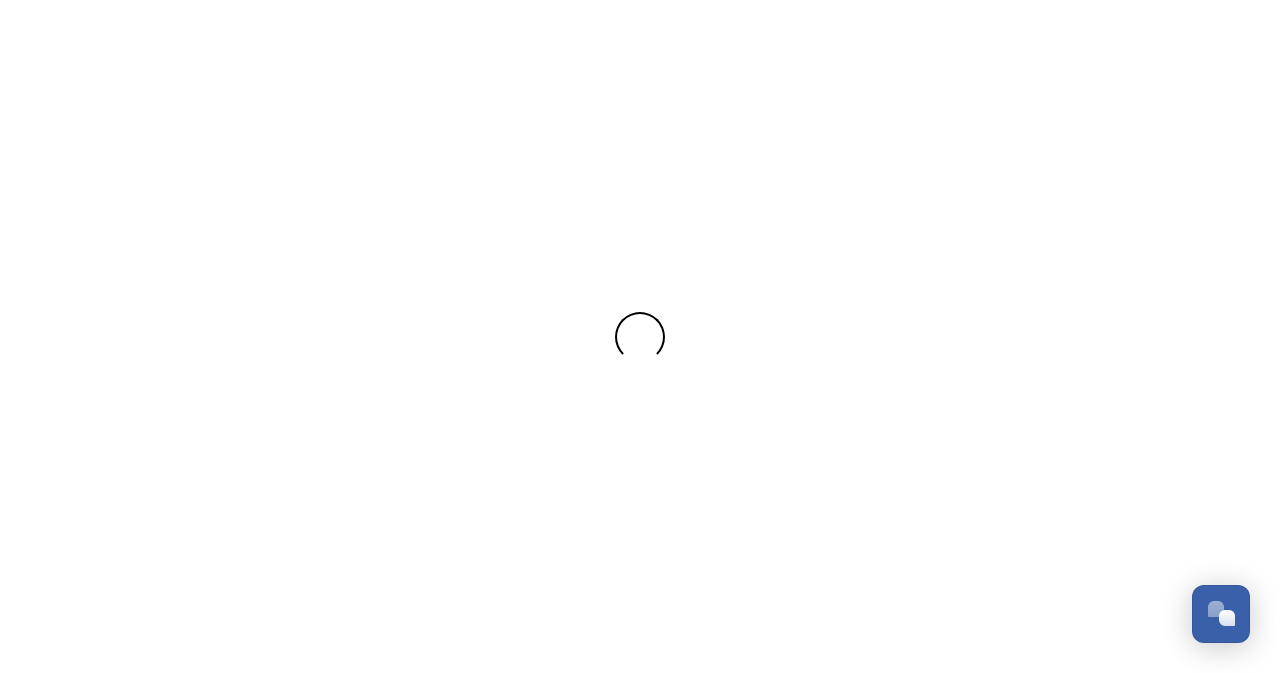 scroll, scrollTop: 0, scrollLeft: 0, axis: both 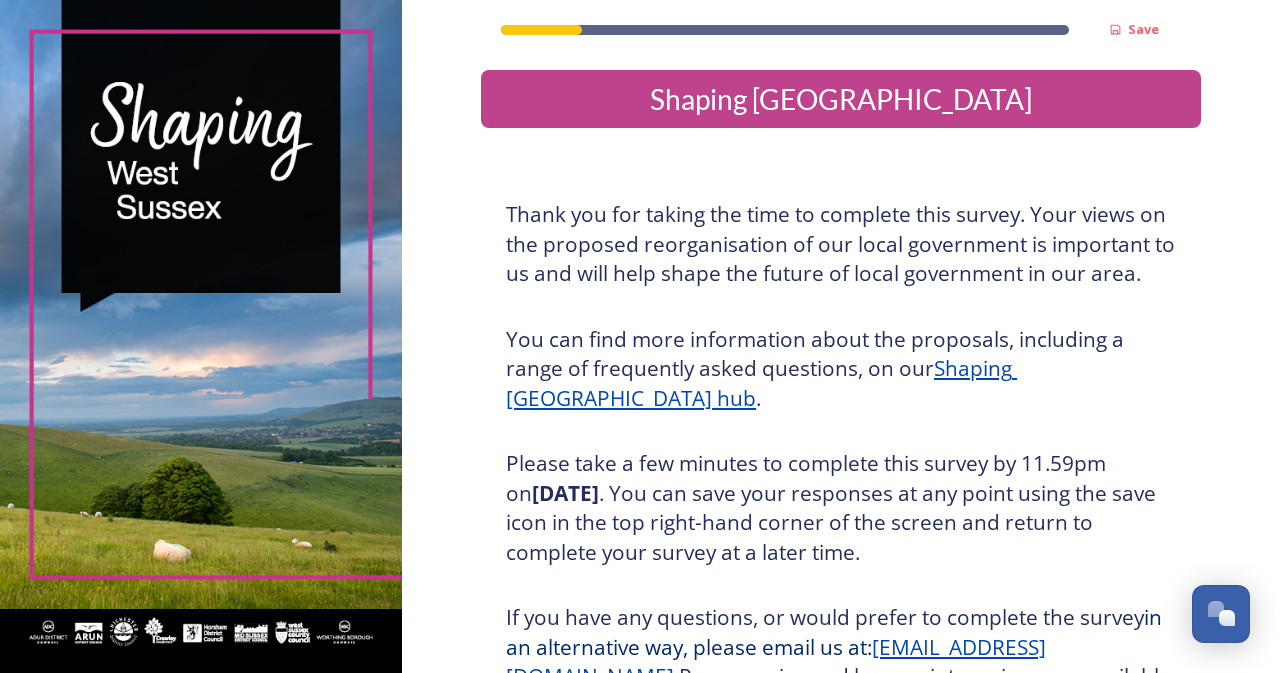 click on "Shaping [GEOGRAPHIC_DATA]" at bounding box center (841, 99) 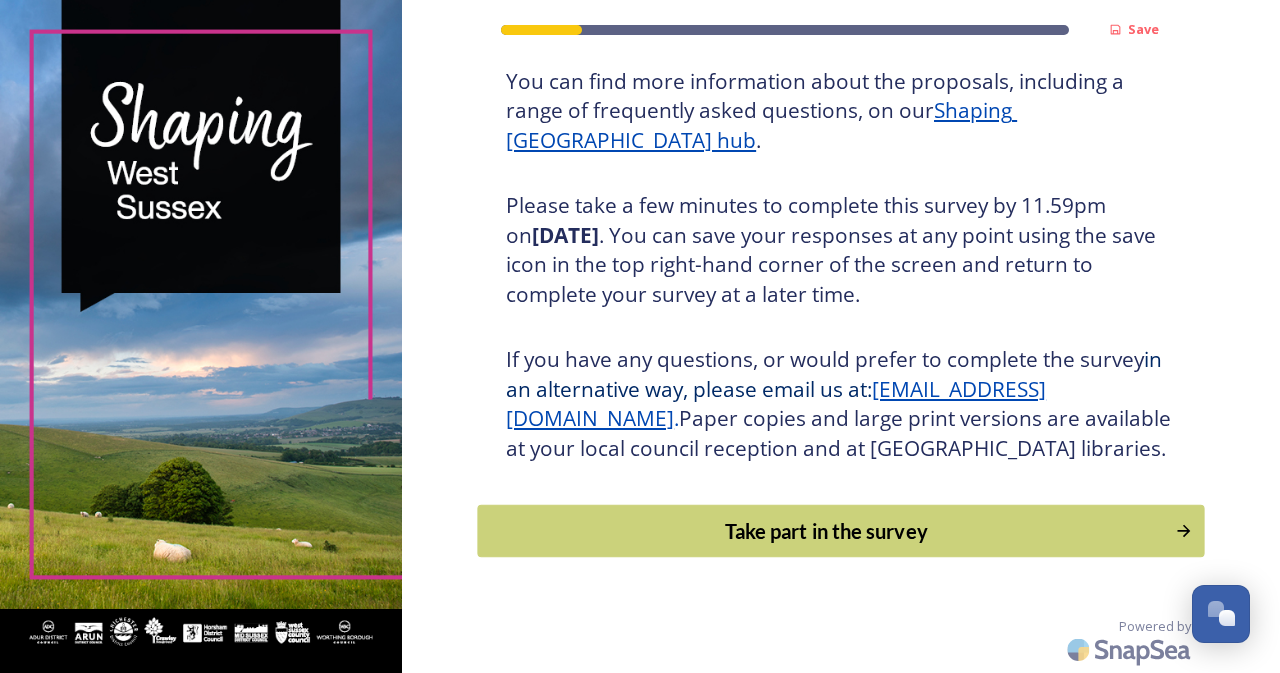 click on "Take part in the survey" at bounding box center (827, 531) 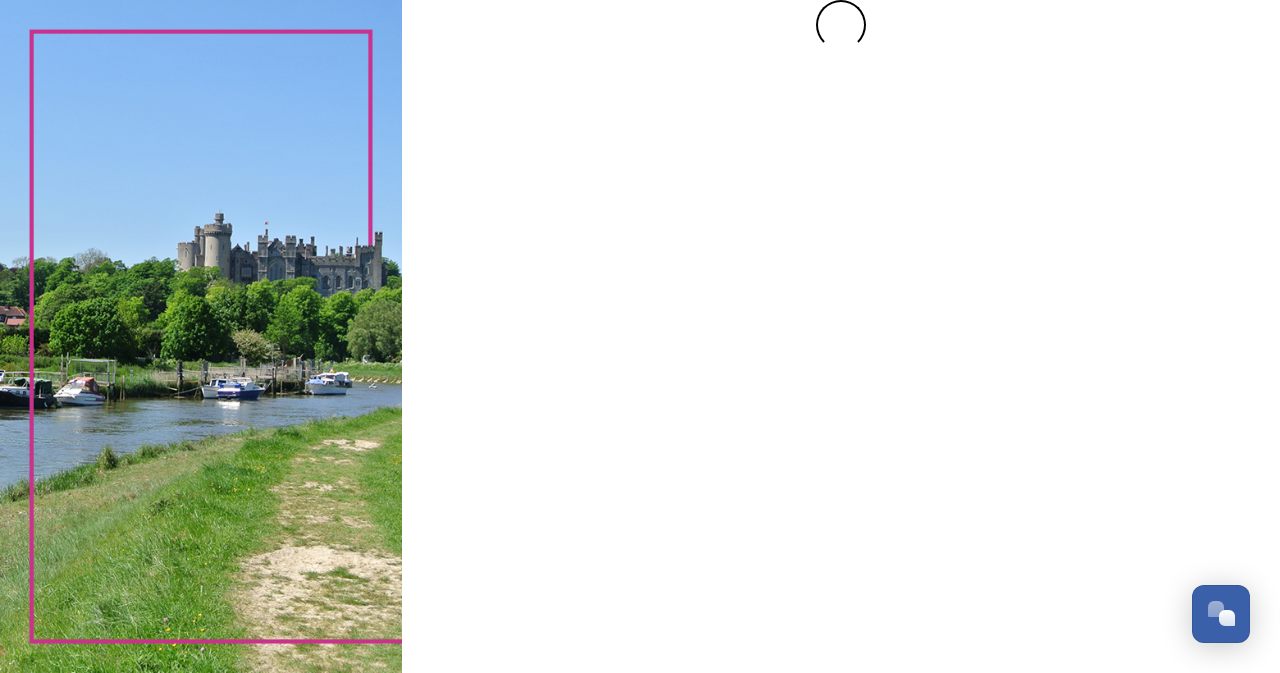 scroll, scrollTop: 0, scrollLeft: 0, axis: both 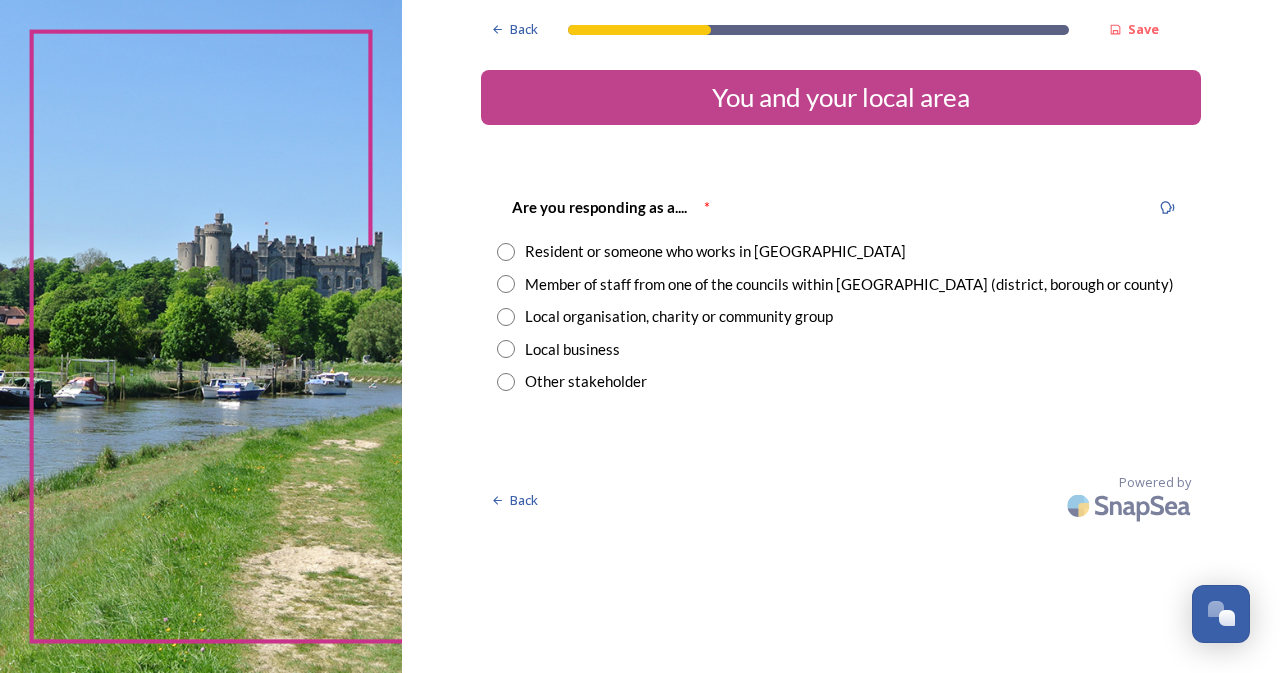 click on "Resident or someone who works in [GEOGRAPHIC_DATA]" at bounding box center [715, 251] 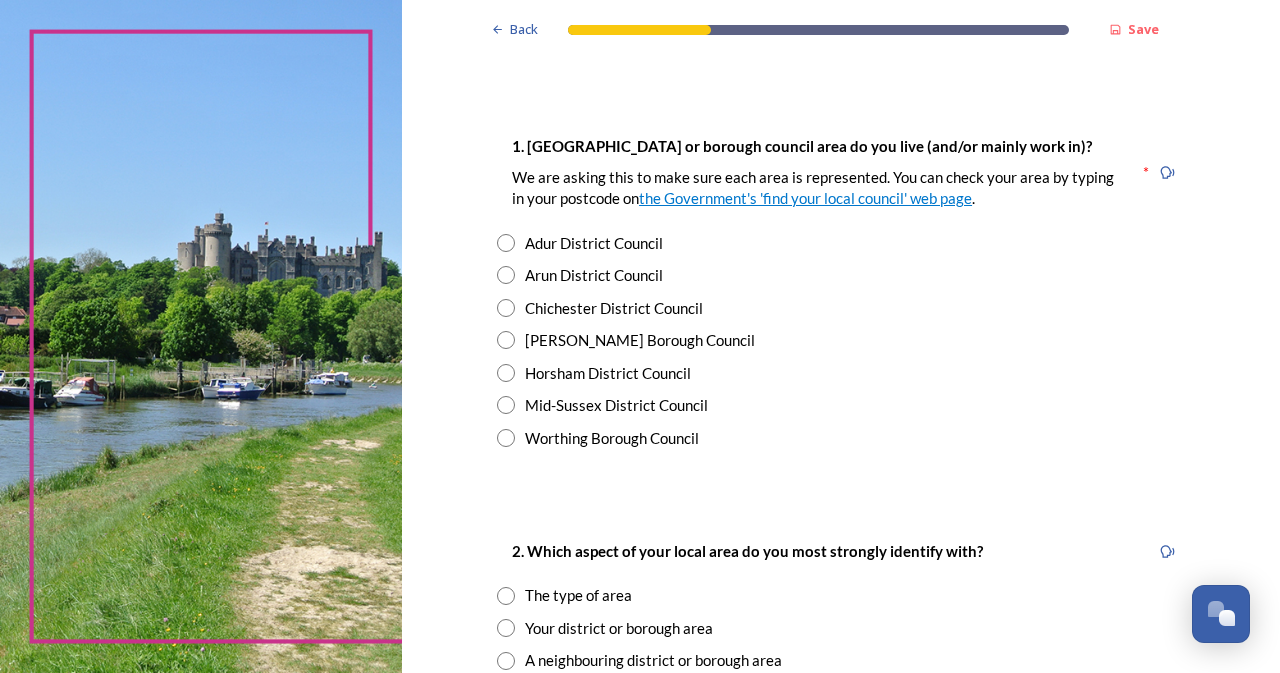 scroll, scrollTop: 354, scrollLeft: 0, axis: vertical 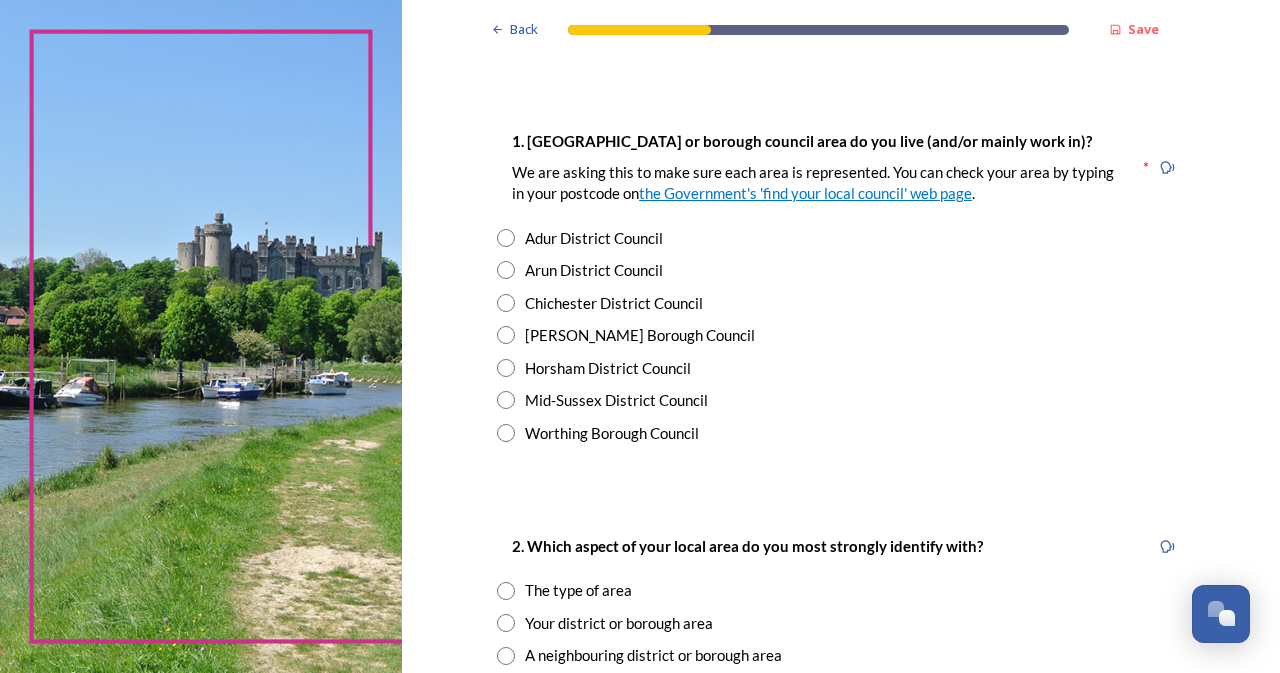 click on "Horsham District Council" at bounding box center [608, 368] 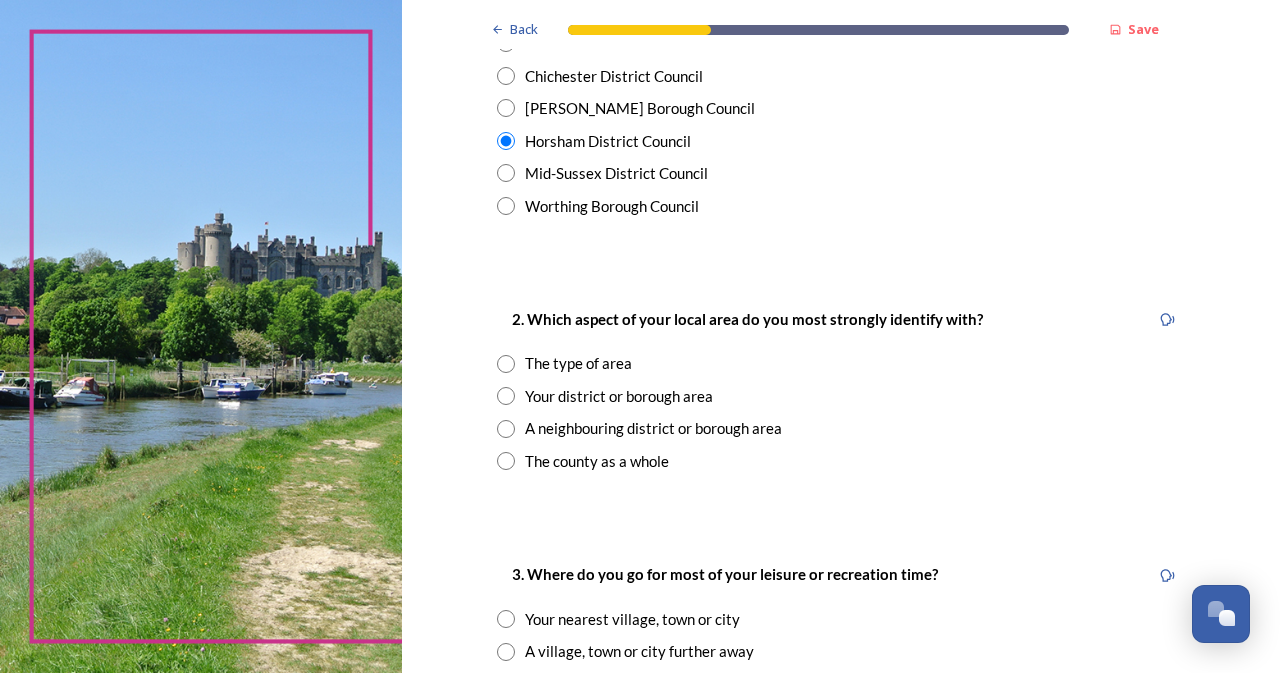 scroll, scrollTop: 582, scrollLeft: 0, axis: vertical 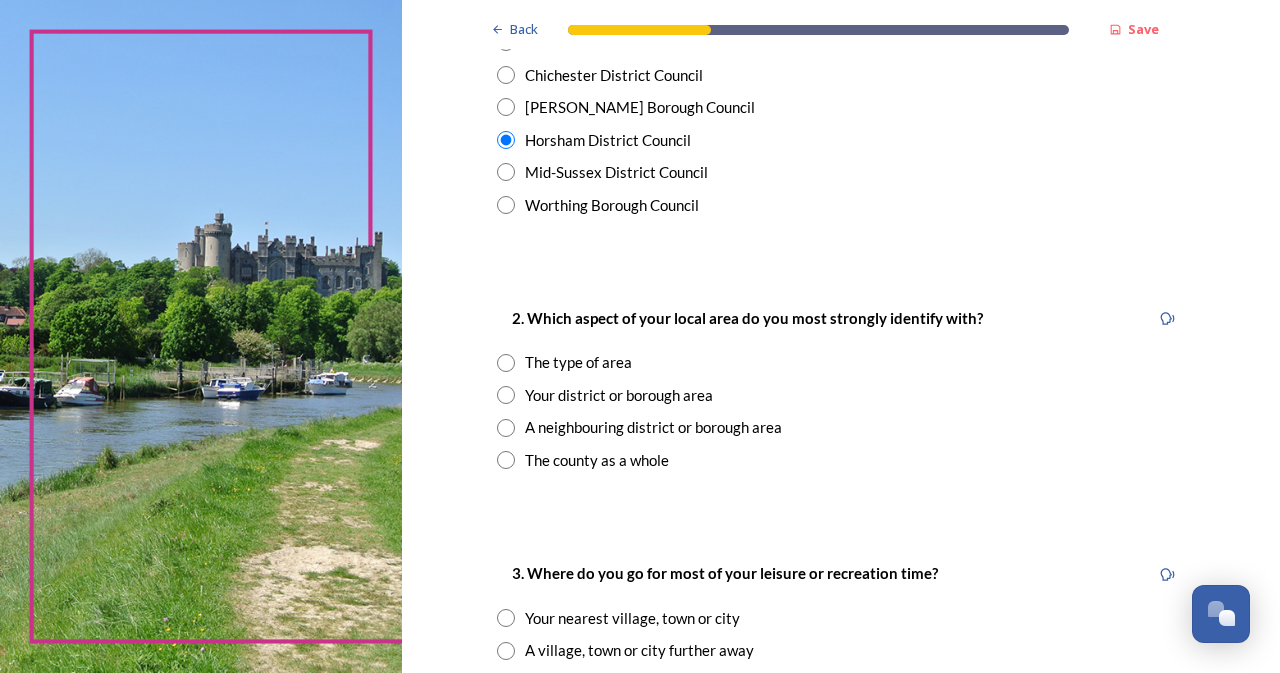 click on "Your district or borough area" at bounding box center [619, 395] 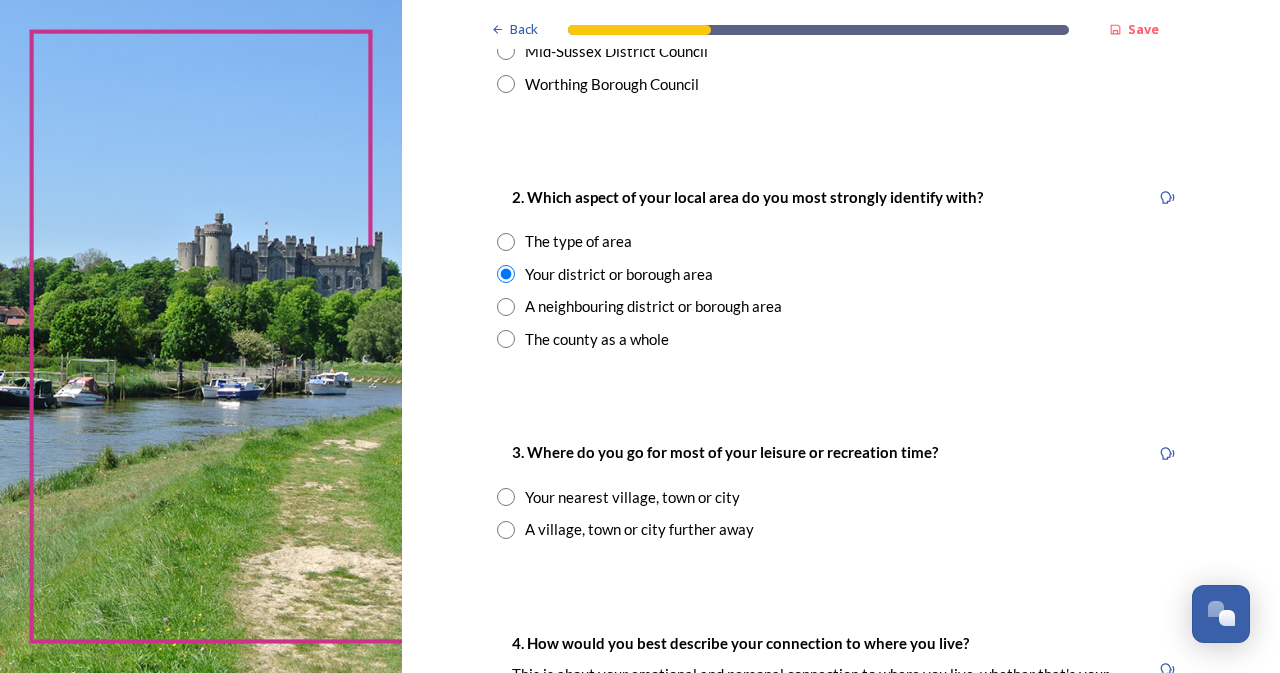 scroll, scrollTop: 765, scrollLeft: 0, axis: vertical 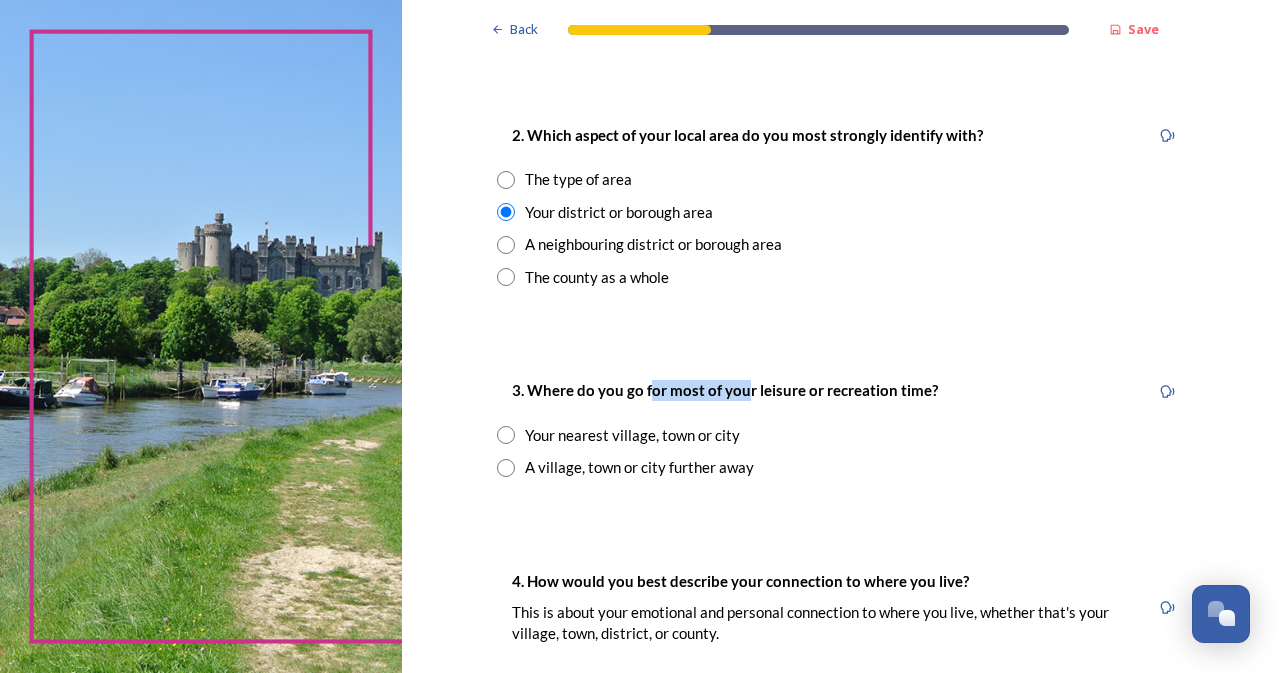 drag, startPoint x: 642, startPoint y: 399, endPoint x: 736, endPoint y: 397, distance: 94.02127 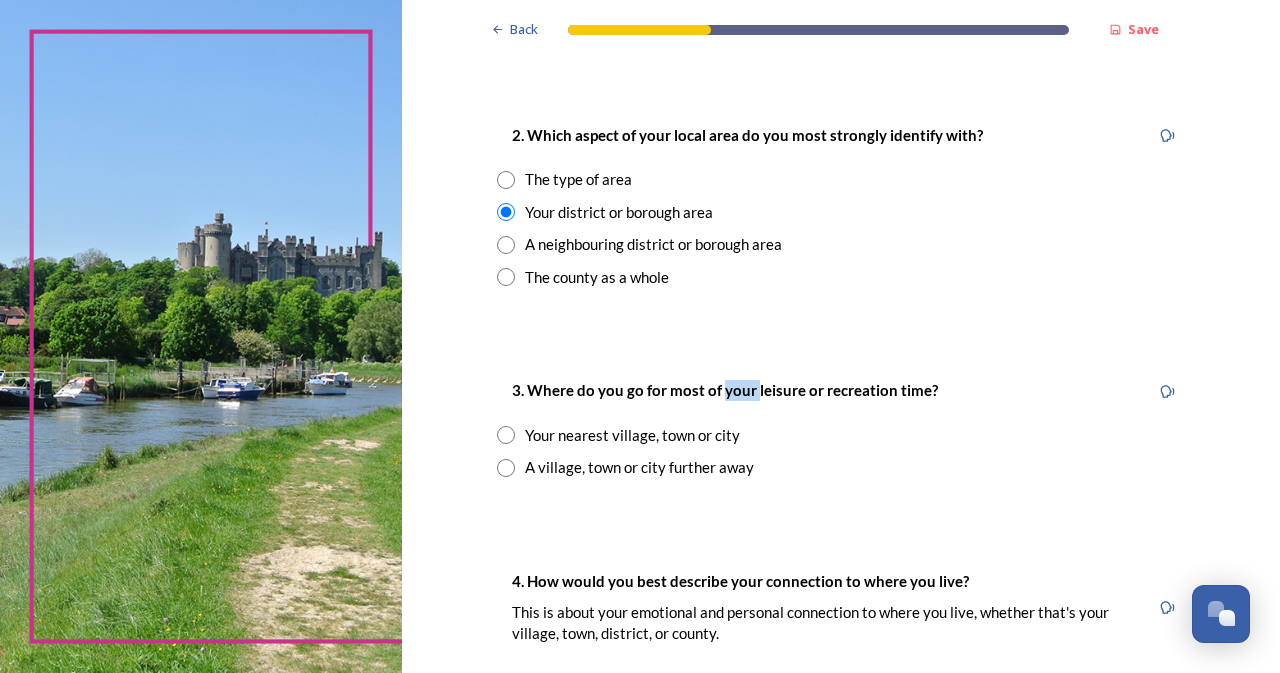 click on "3. Where do you go for most of your leisure or recreation time?" at bounding box center [725, 390] 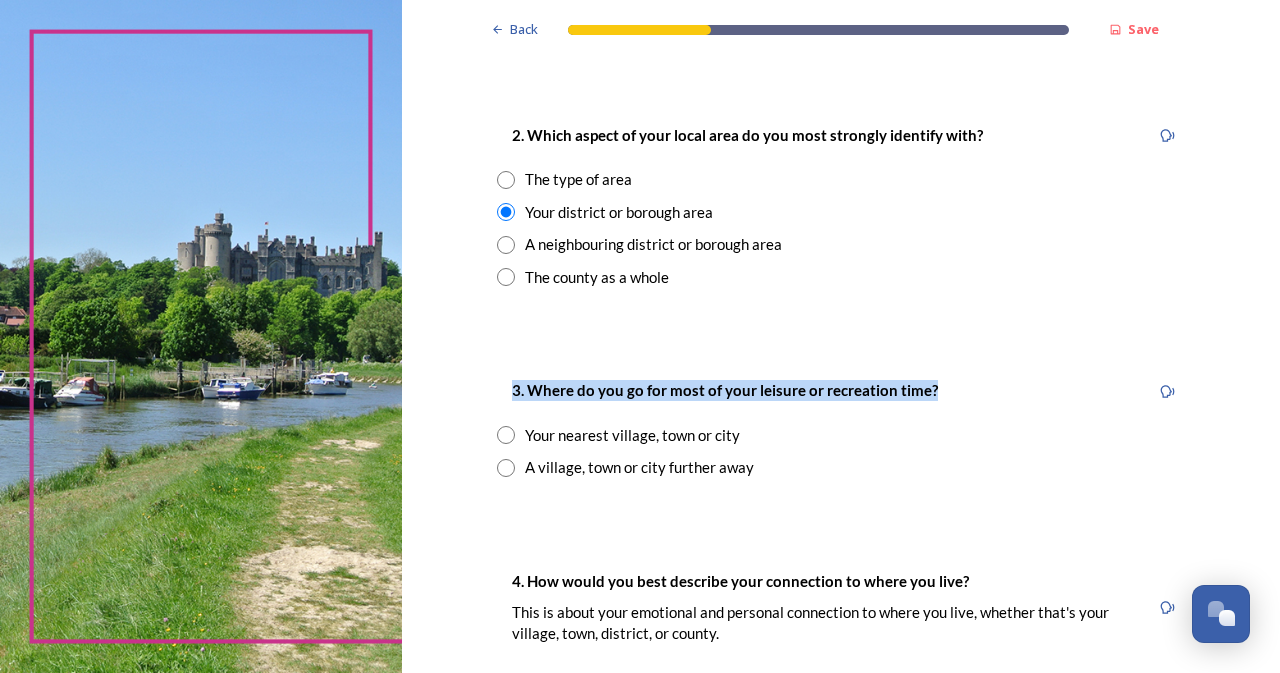 click on "3. Where do you go for most of your leisure or recreation time?" at bounding box center (725, 390) 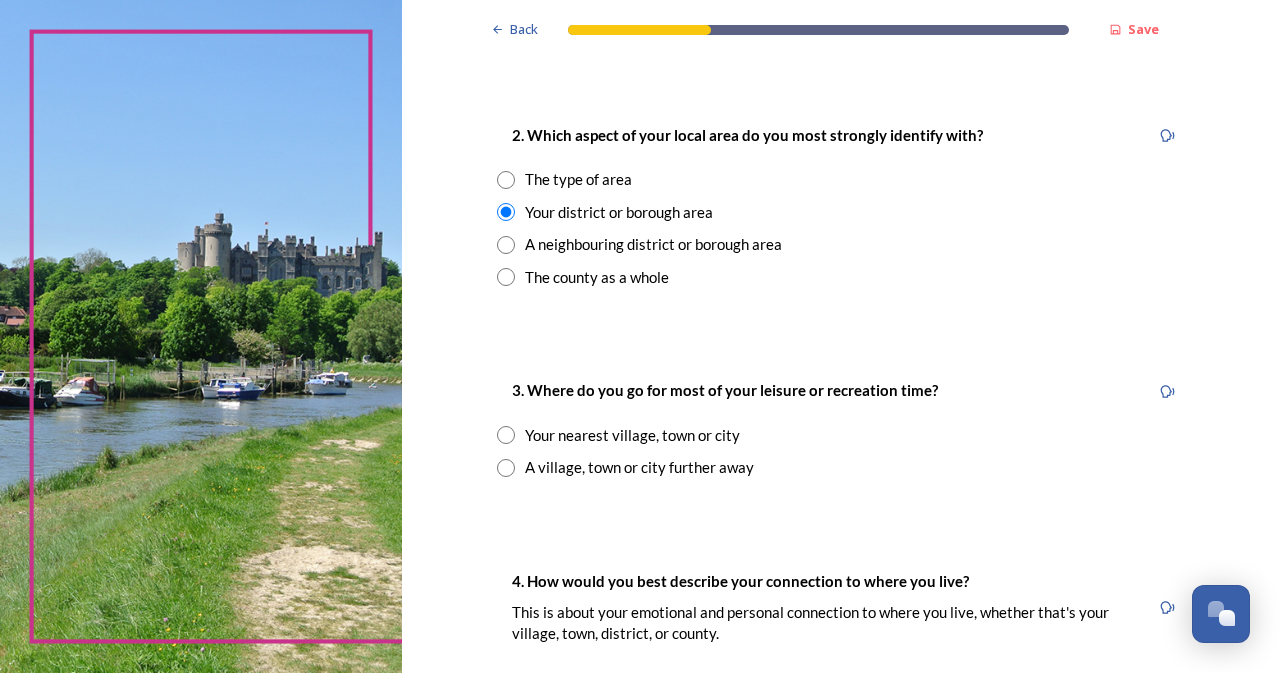 click on "A village, town or city further away" at bounding box center (639, 467) 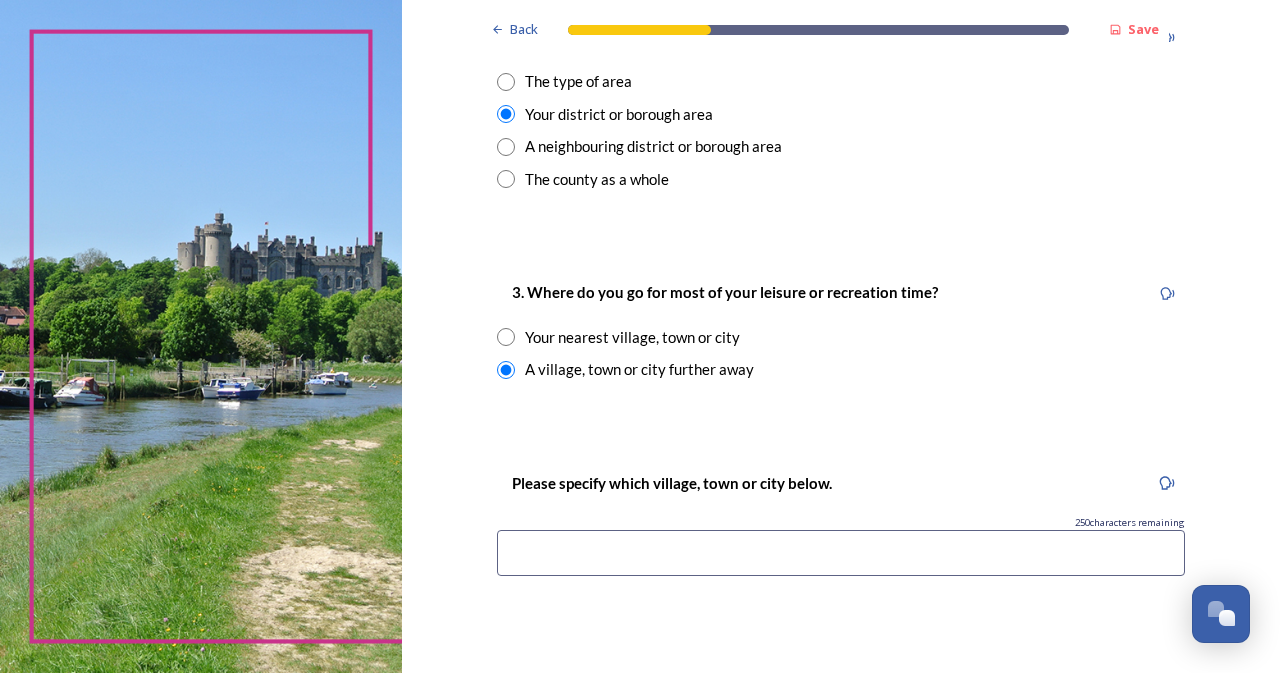 scroll, scrollTop: 0, scrollLeft: 0, axis: both 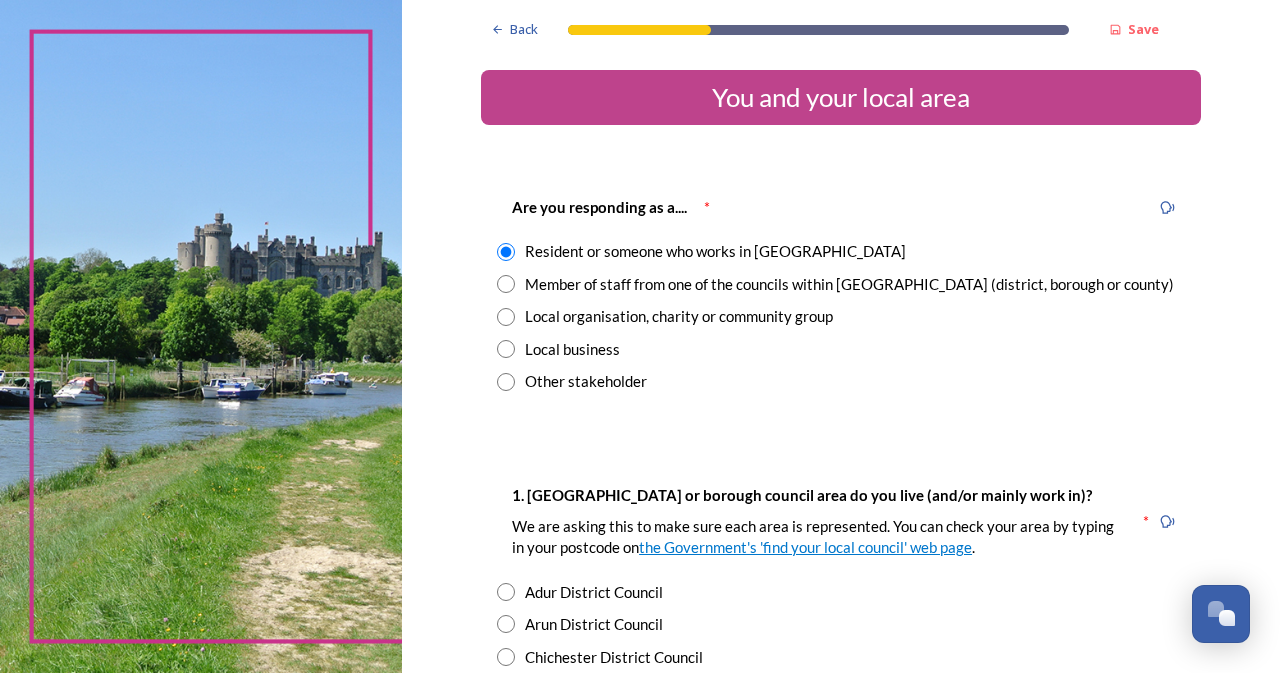 click on "Member of staff from one of the councils within [GEOGRAPHIC_DATA] (district, borough or county)" at bounding box center [849, 284] 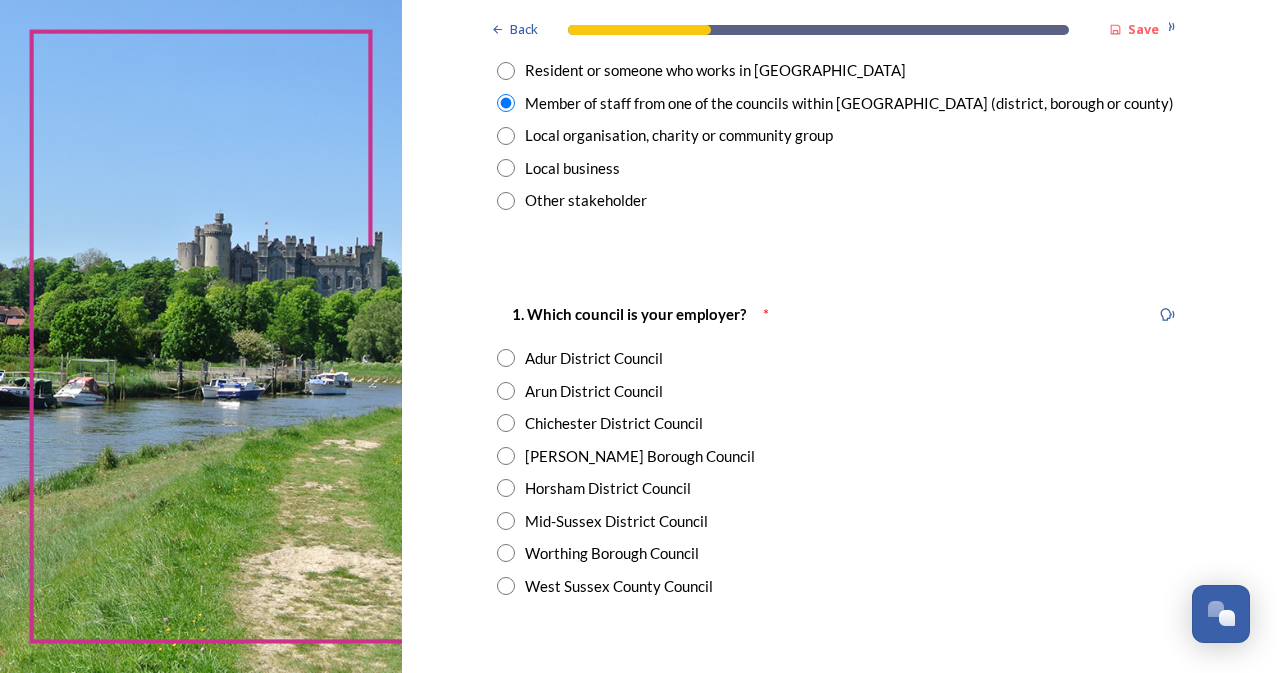 scroll, scrollTop: 182, scrollLeft: 0, axis: vertical 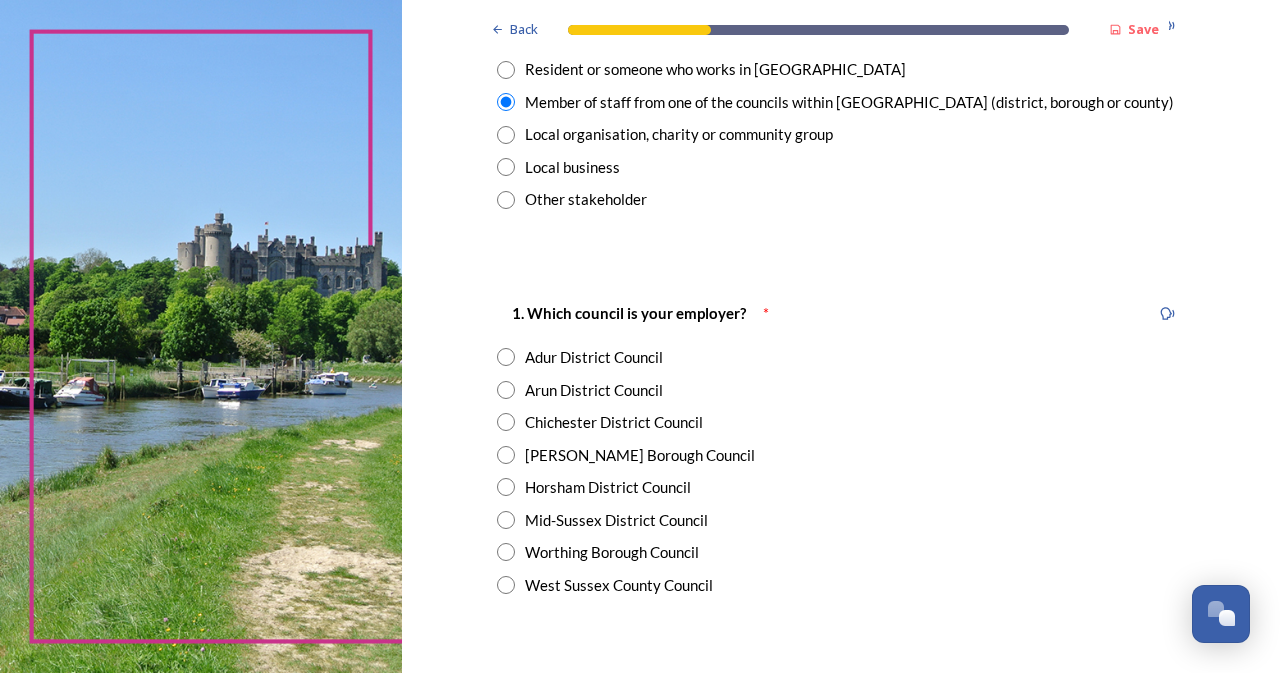 click on "Horsham District Council" at bounding box center [608, 487] 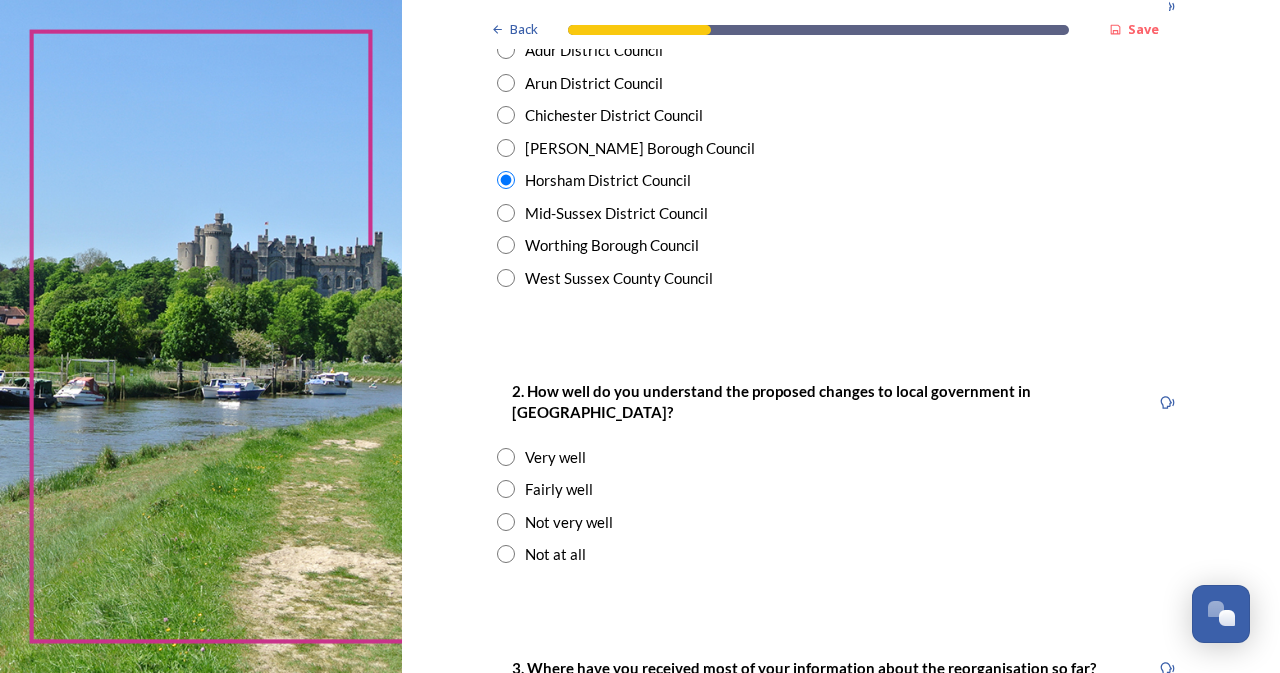 scroll, scrollTop: 490, scrollLeft: 0, axis: vertical 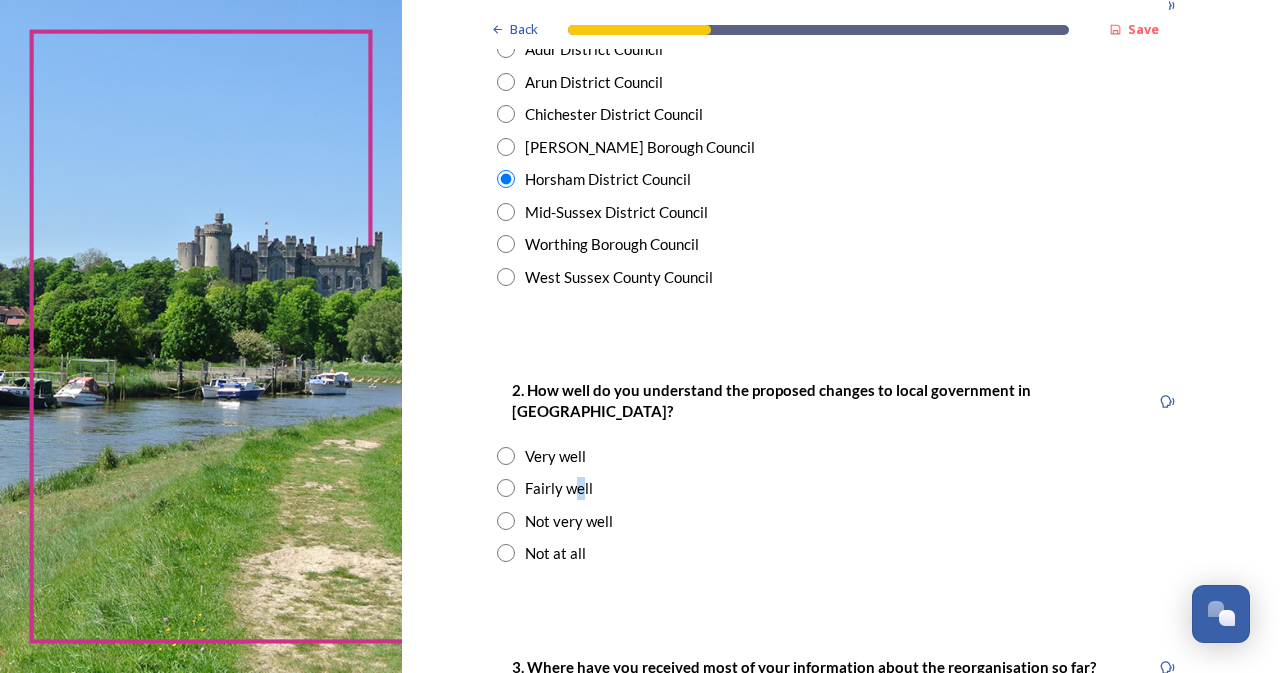 click on "Fairly well" at bounding box center (559, 488) 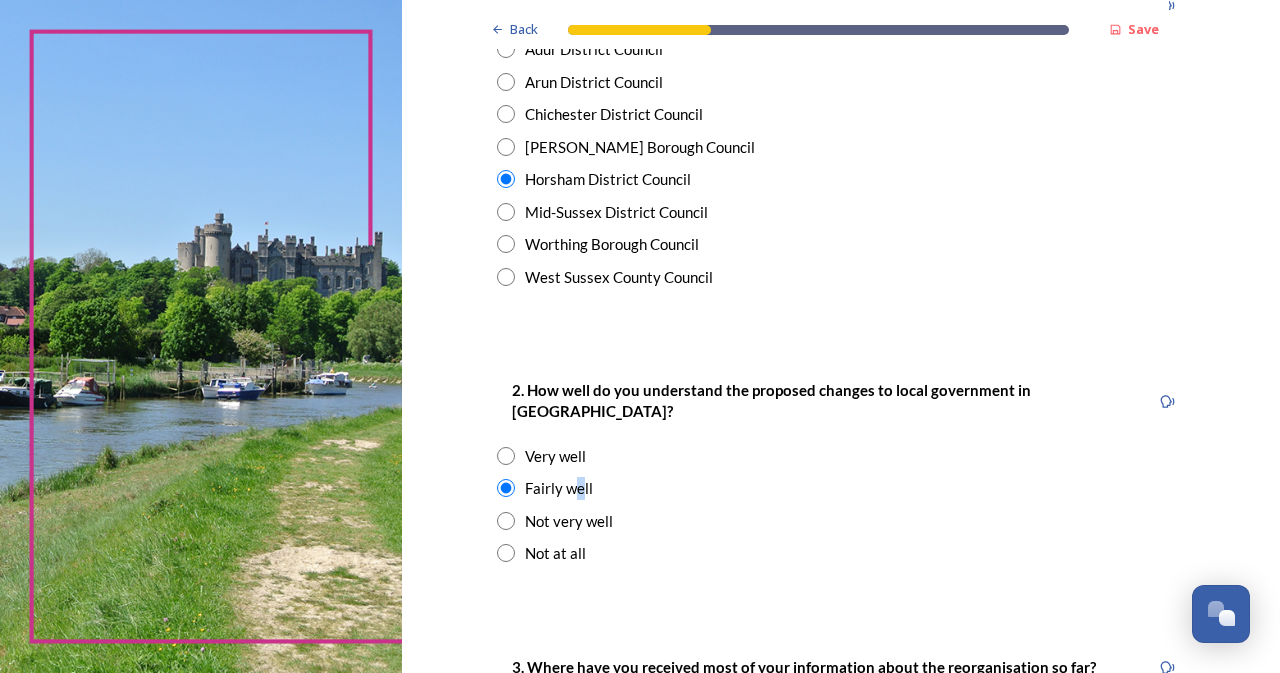 scroll, scrollTop: 688, scrollLeft: 0, axis: vertical 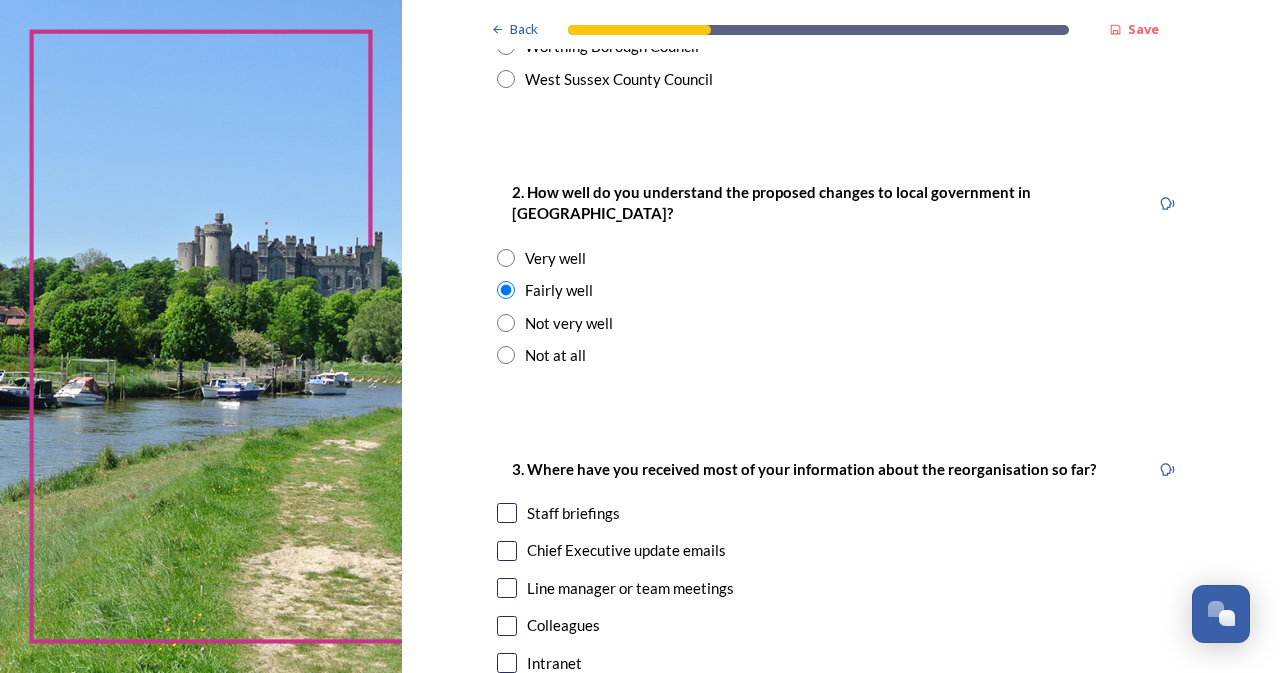 click on "3. Where have you received most of your information about the reorganisation so far?" at bounding box center (804, 469) 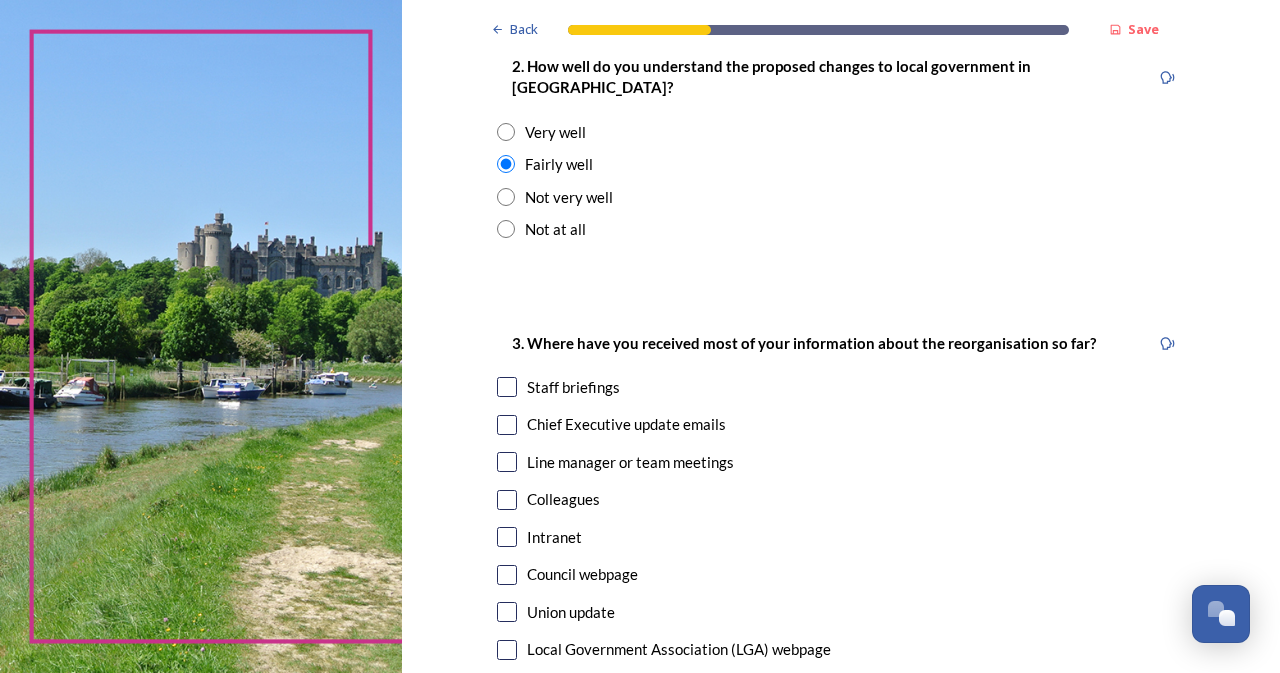 scroll, scrollTop: 864, scrollLeft: 0, axis: vertical 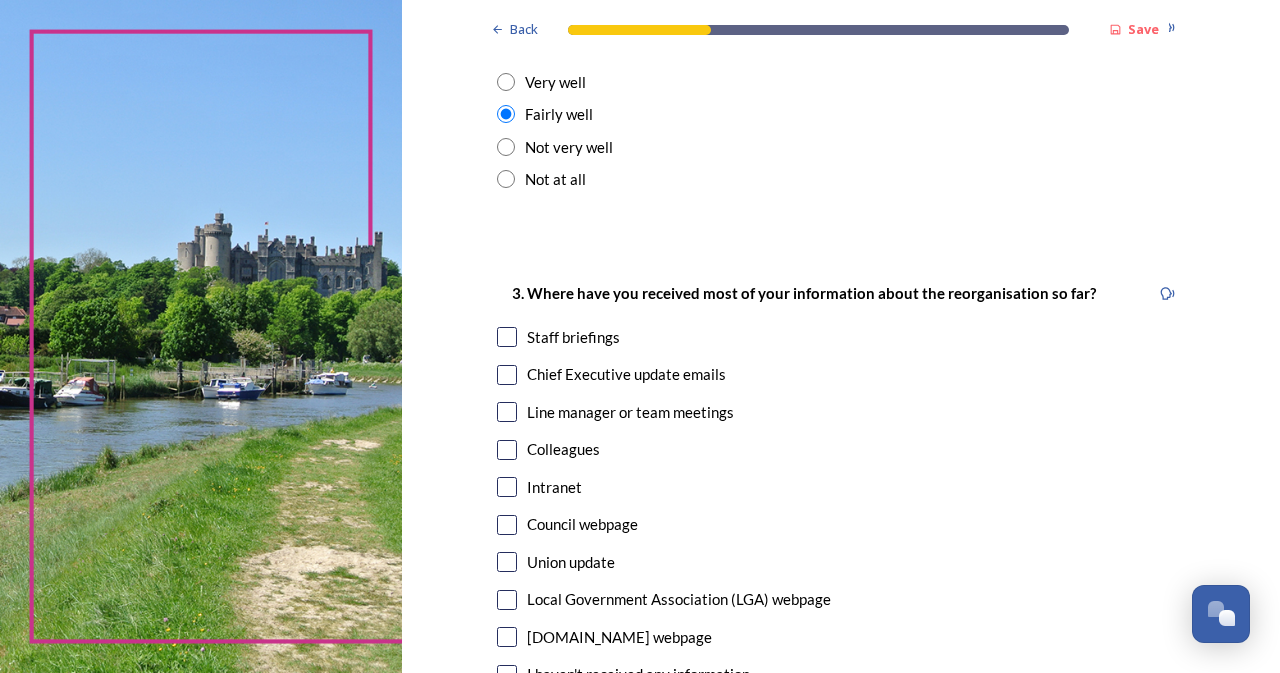click on "Chief Executive update emails" at bounding box center (626, 374) 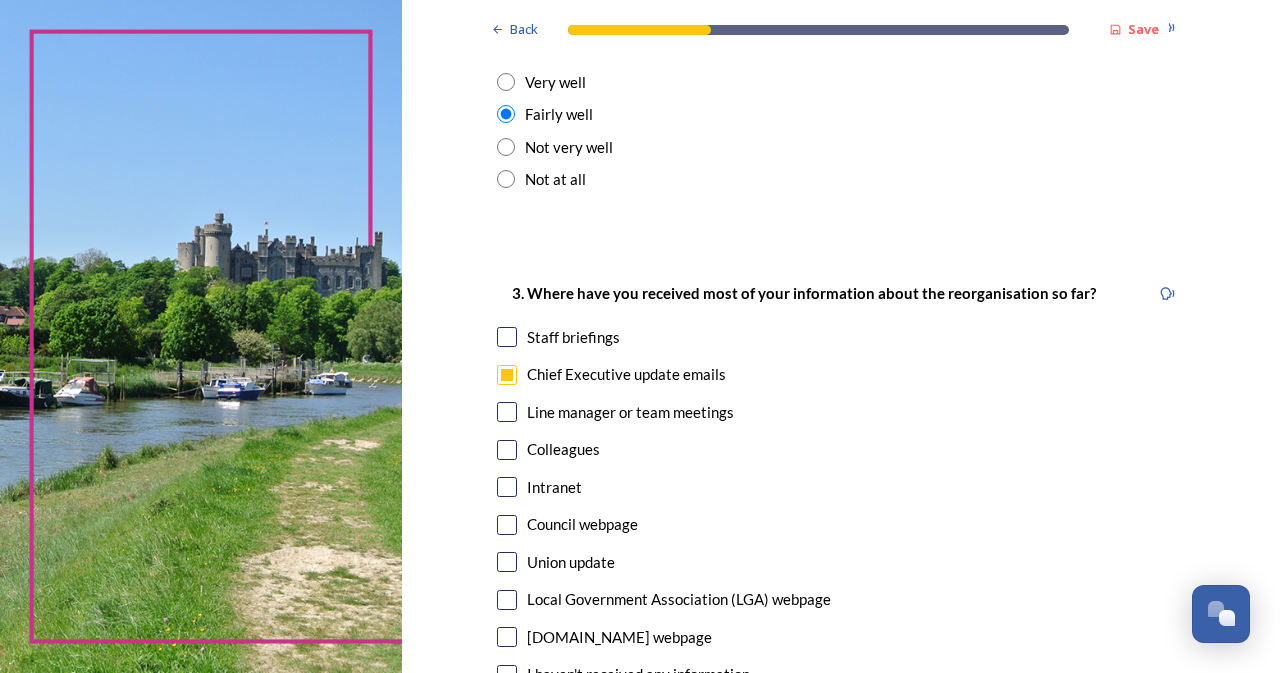 checkbox on "true" 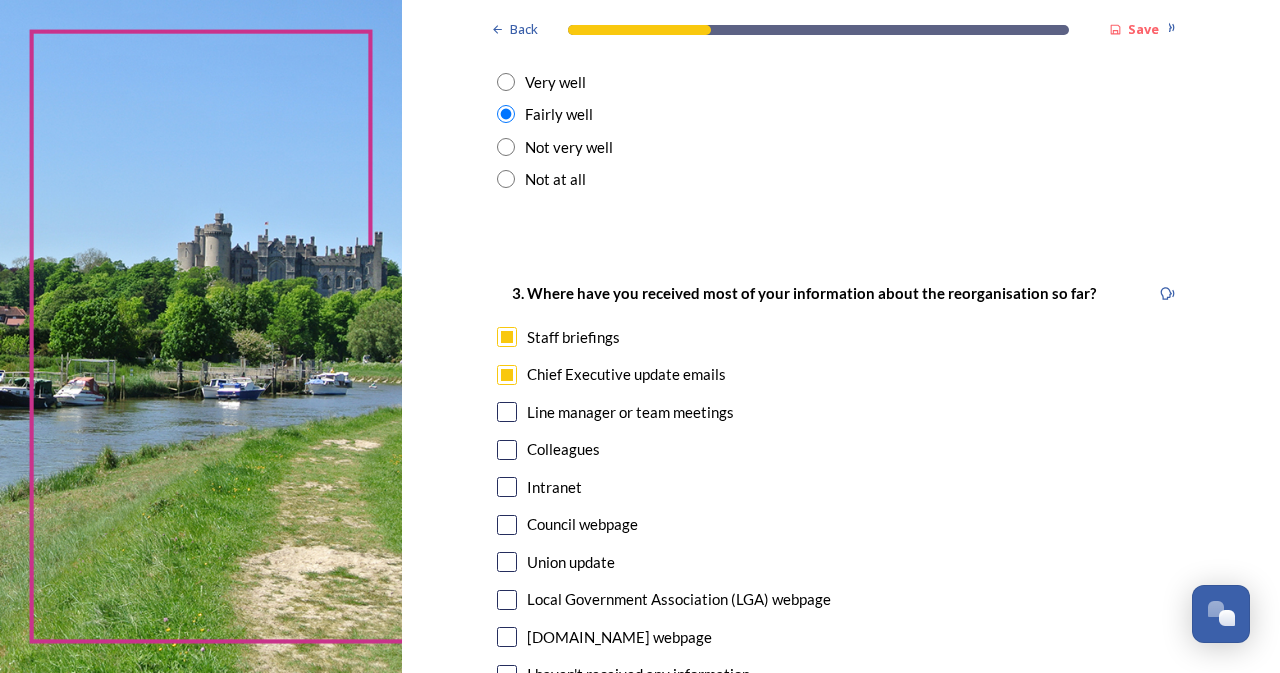 checkbox on "true" 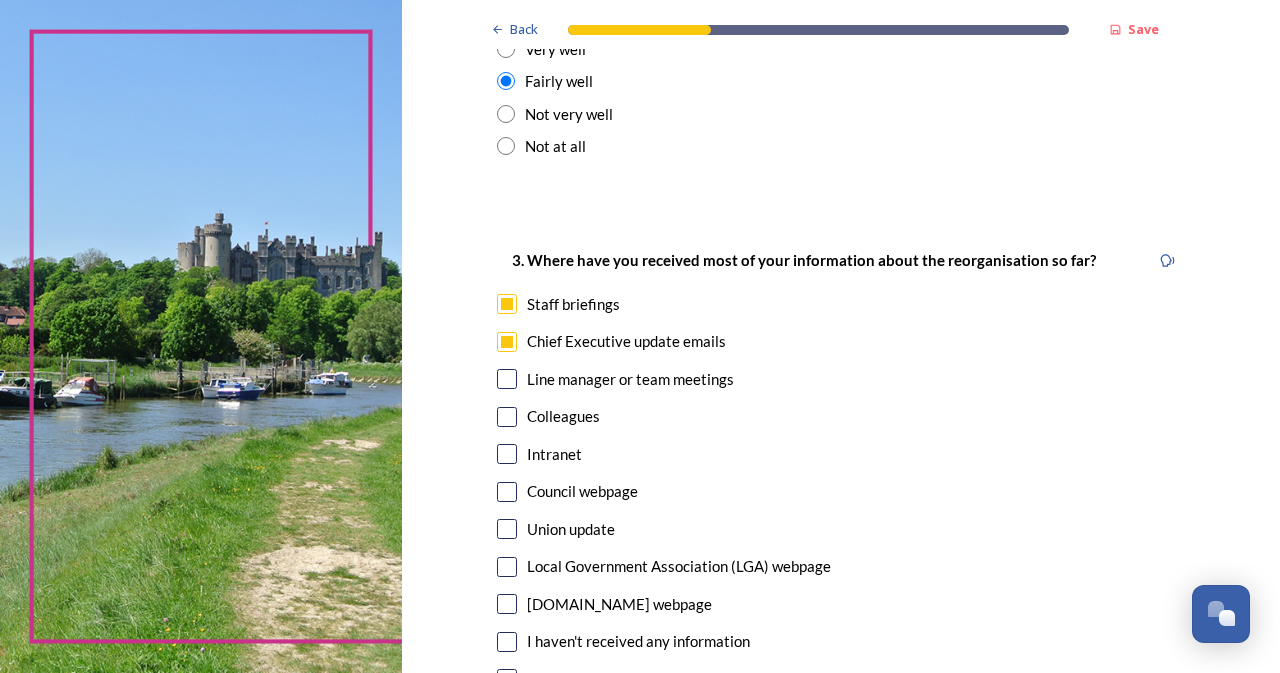 scroll, scrollTop: 962, scrollLeft: 0, axis: vertical 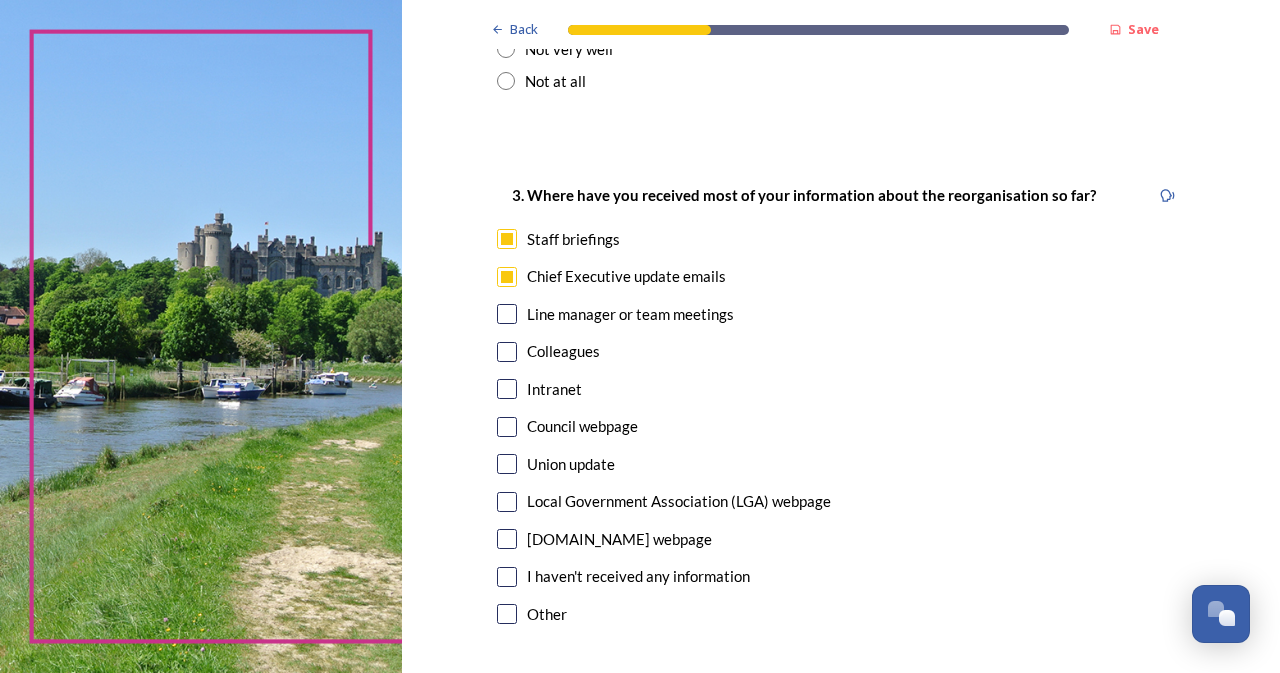 click on "Colleagues" at bounding box center (563, 351) 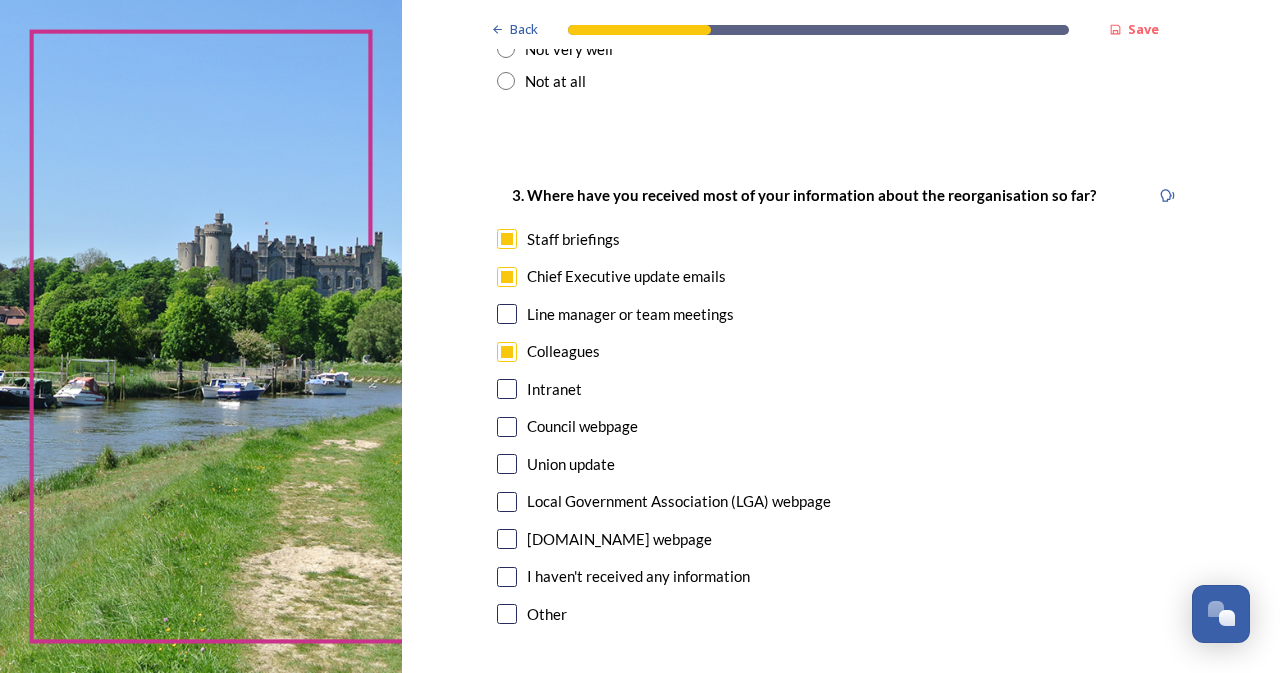 checkbox on "true" 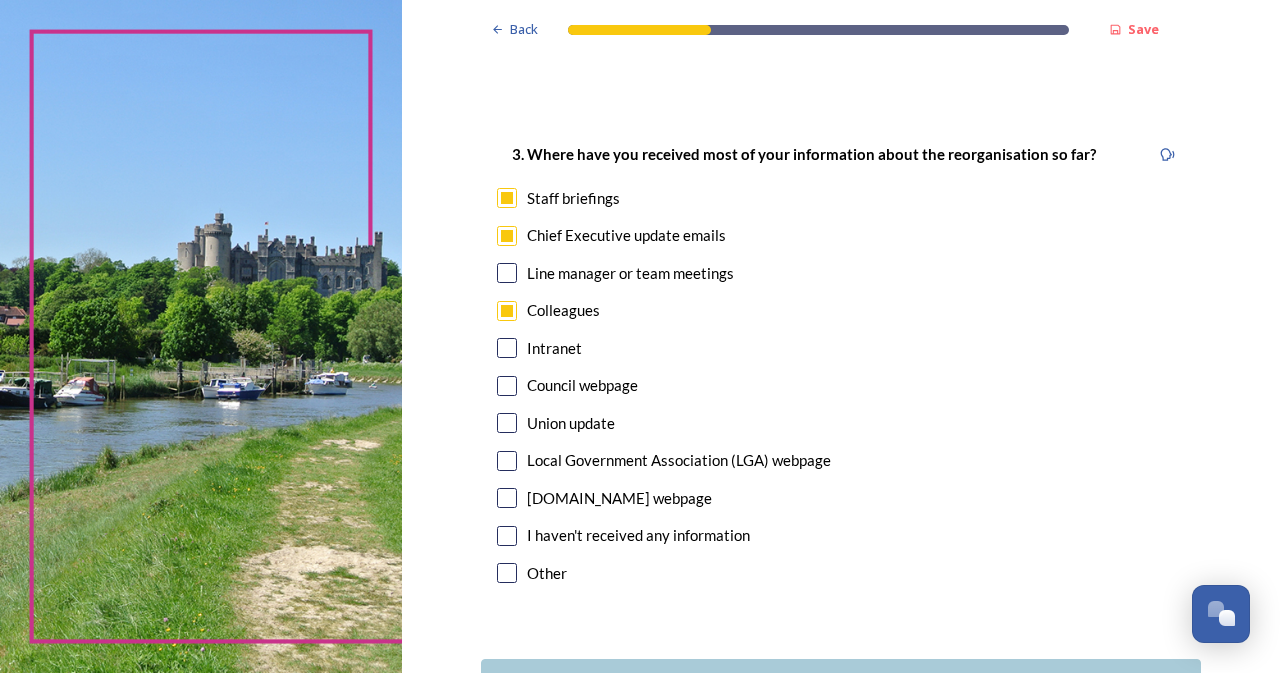 scroll, scrollTop: 1132, scrollLeft: 0, axis: vertical 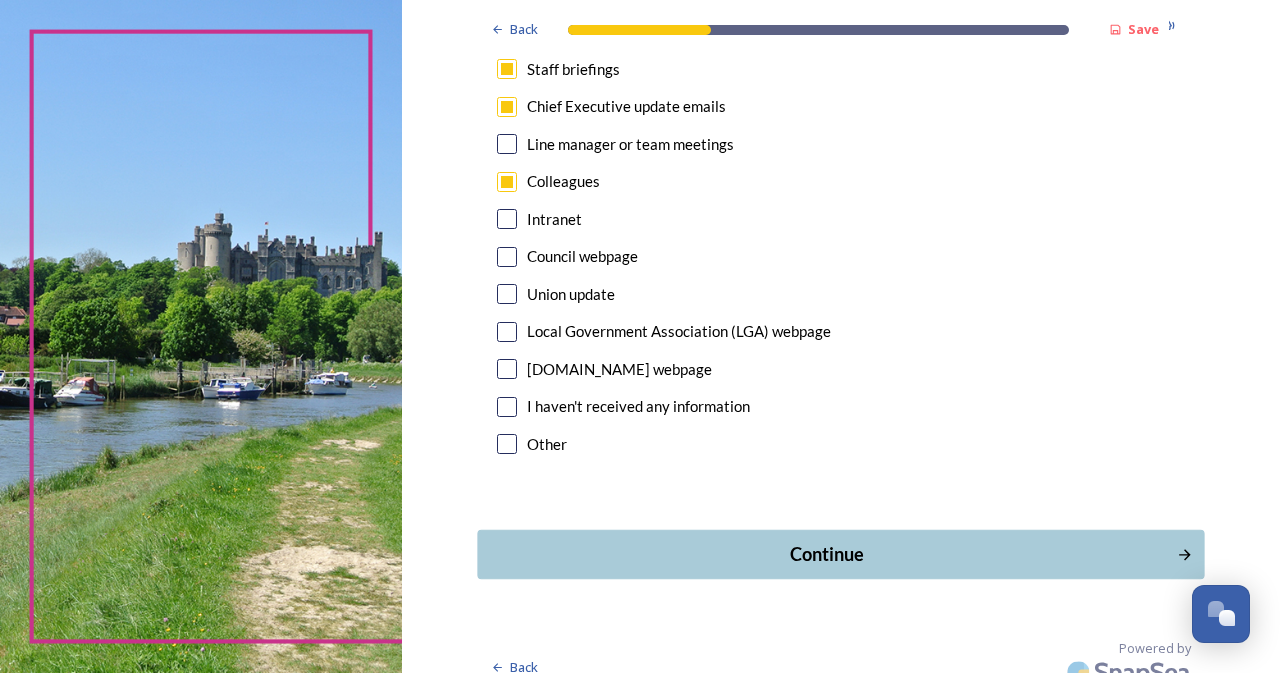 click on "Continue" at bounding box center [840, 554] 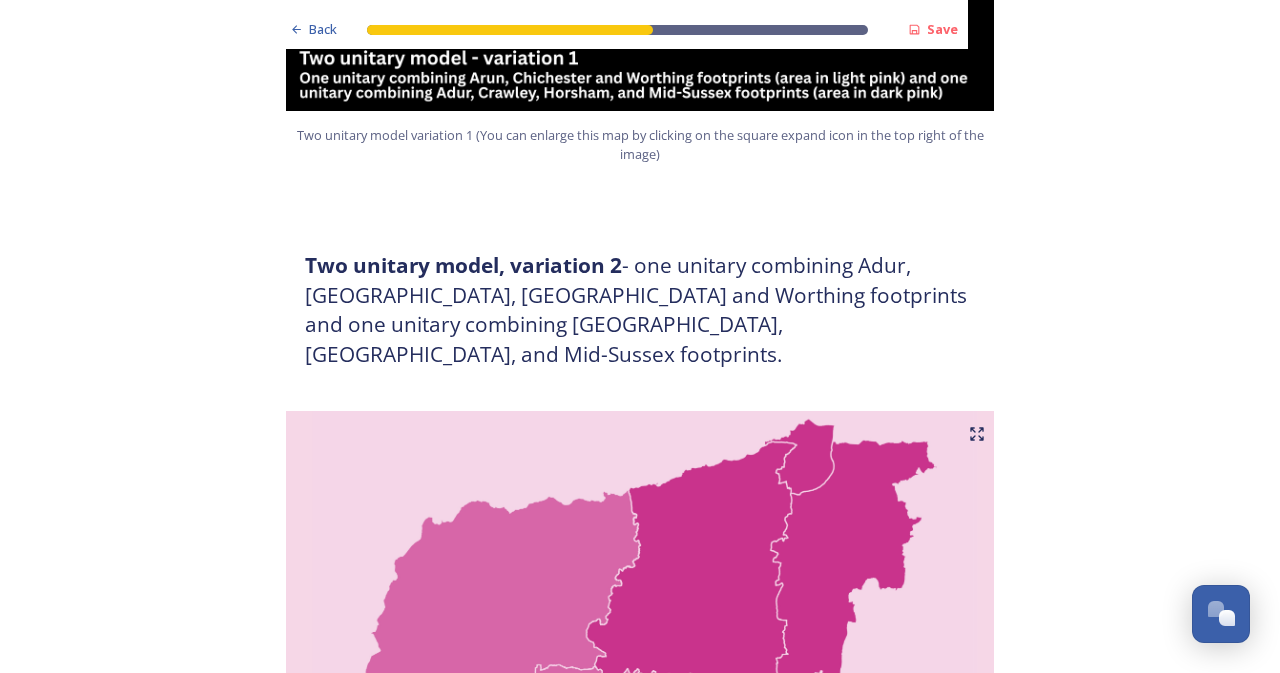 scroll, scrollTop: 1749, scrollLeft: 0, axis: vertical 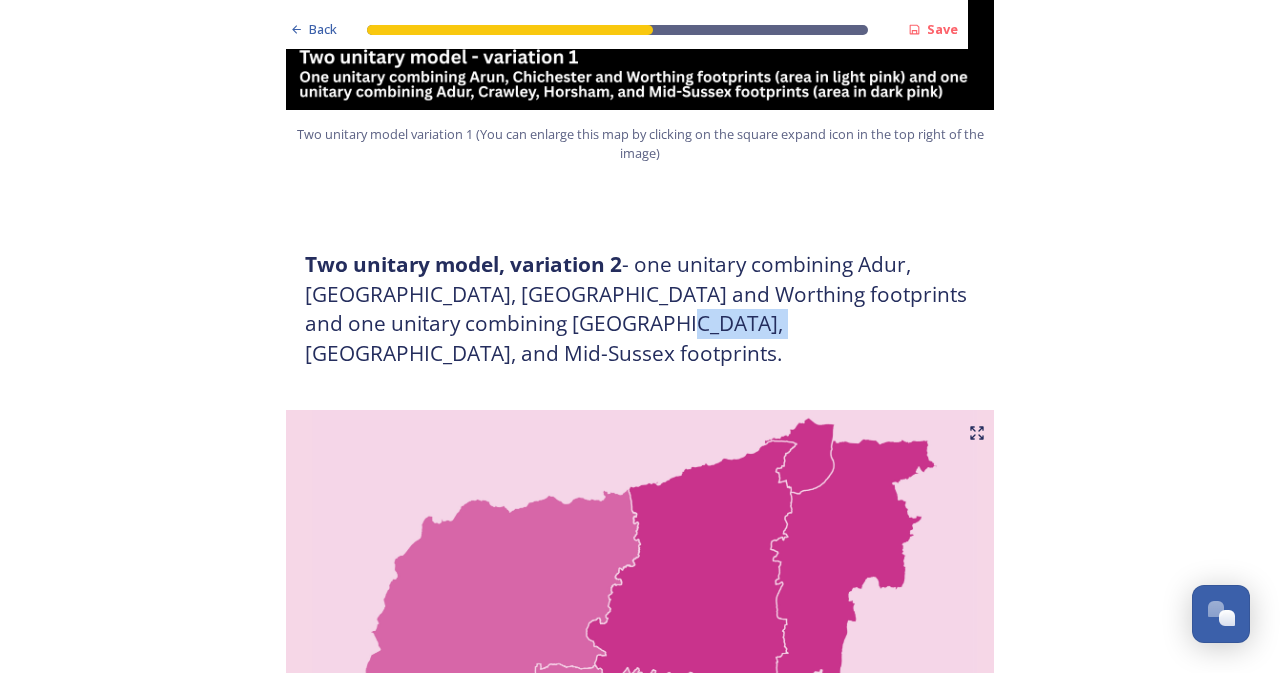 drag, startPoint x: 704, startPoint y: 315, endPoint x: 610, endPoint y: 288, distance: 97.80082 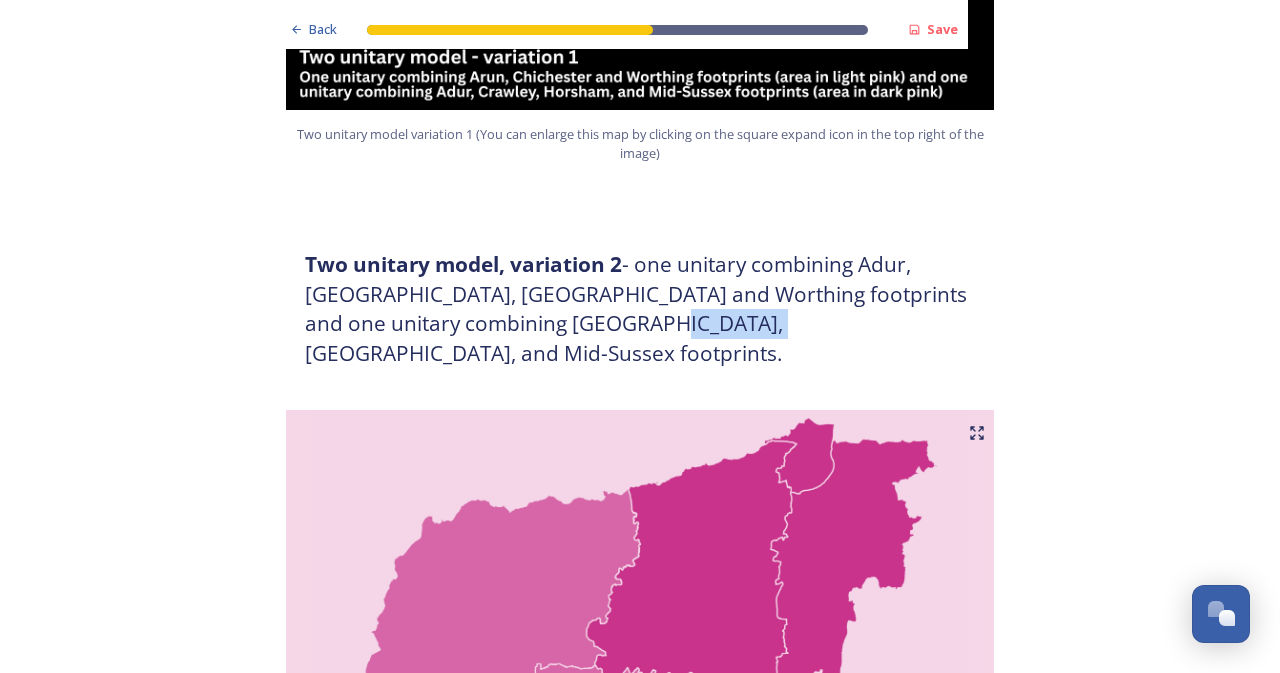 click on "Two unitary model, variation 2  - one unitary combining Adur, [GEOGRAPHIC_DATA], [GEOGRAPHIC_DATA] and Worthing footprints and one unitary combining [GEOGRAPHIC_DATA], [GEOGRAPHIC_DATA], and Mid-Sussex footprints." at bounding box center [640, 309] 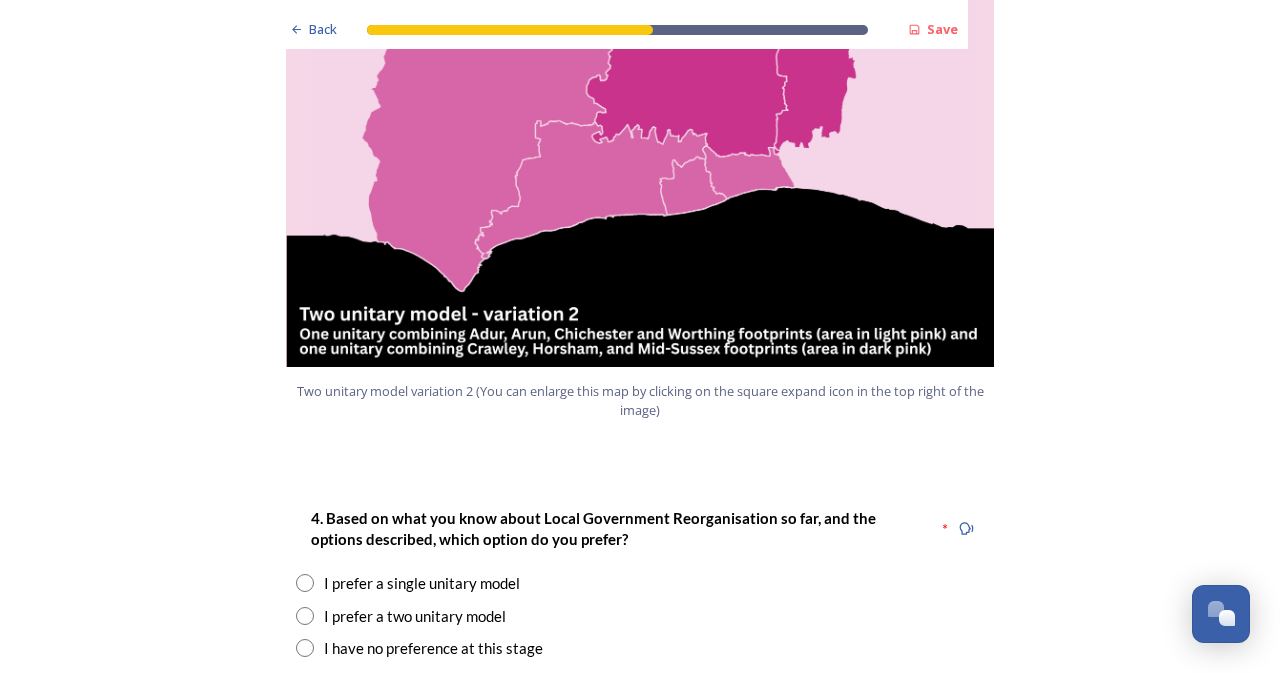scroll, scrollTop: 2550, scrollLeft: 0, axis: vertical 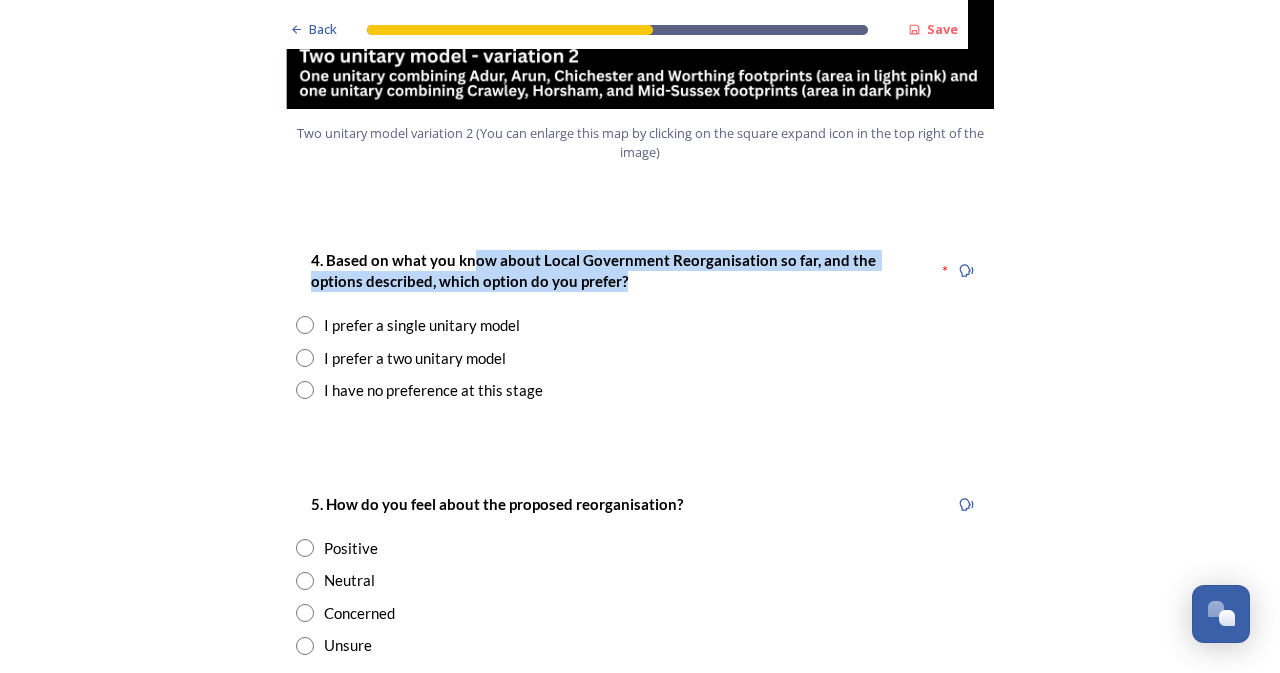 drag, startPoint x: 462, startPoint y: 206, endPoint x: 562, endPoint y: 221, distance: 101.118744 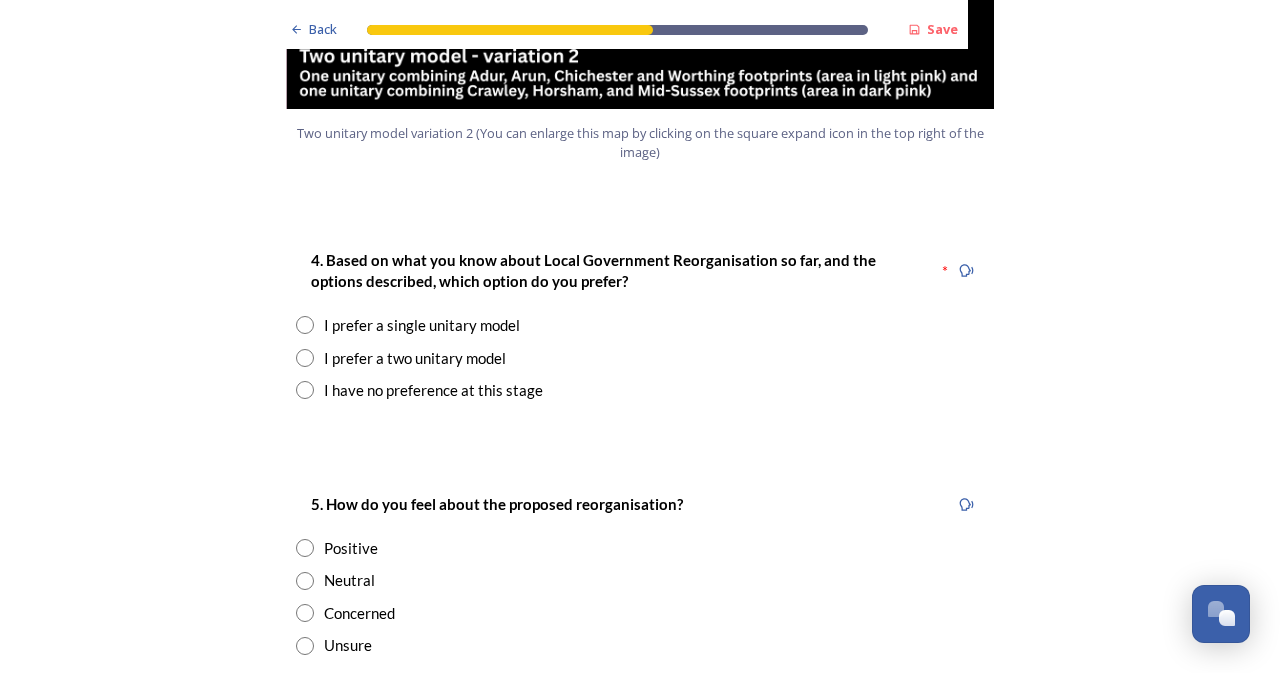 click on "4. Based on what you know about Local Government Reorganisation so far, and the options described, which option do you prefer?" at bounding box center [618, 271] 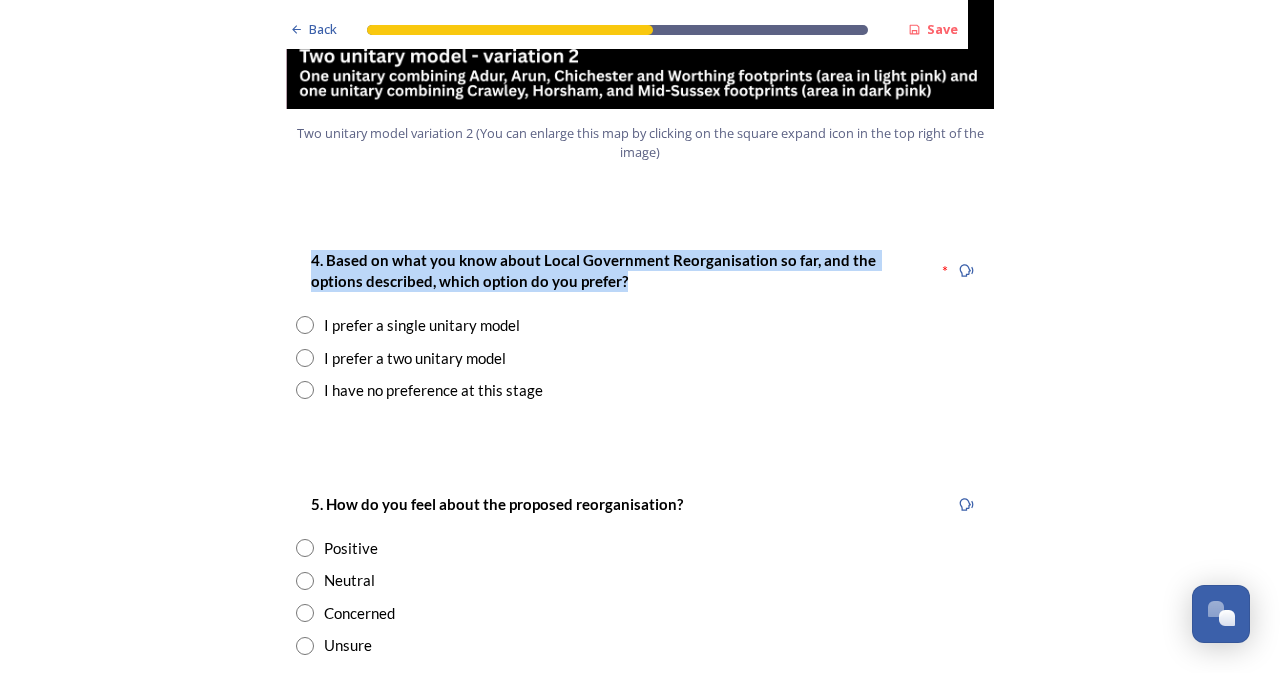 click on "4. Based on what you know about Local Government Reorganisation so far, and the options described, which option do you prefer?" at bounding box center (618, 271) 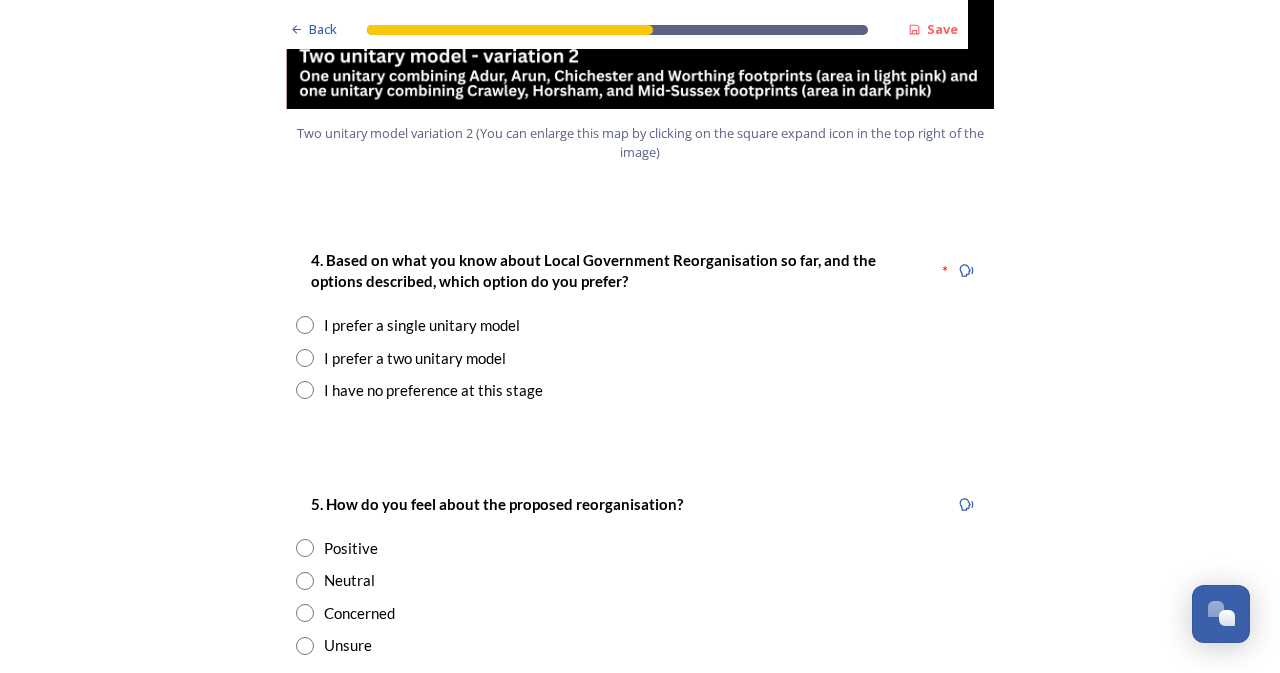click on "I have no preference at this stage" at bounding box center [433, 390] 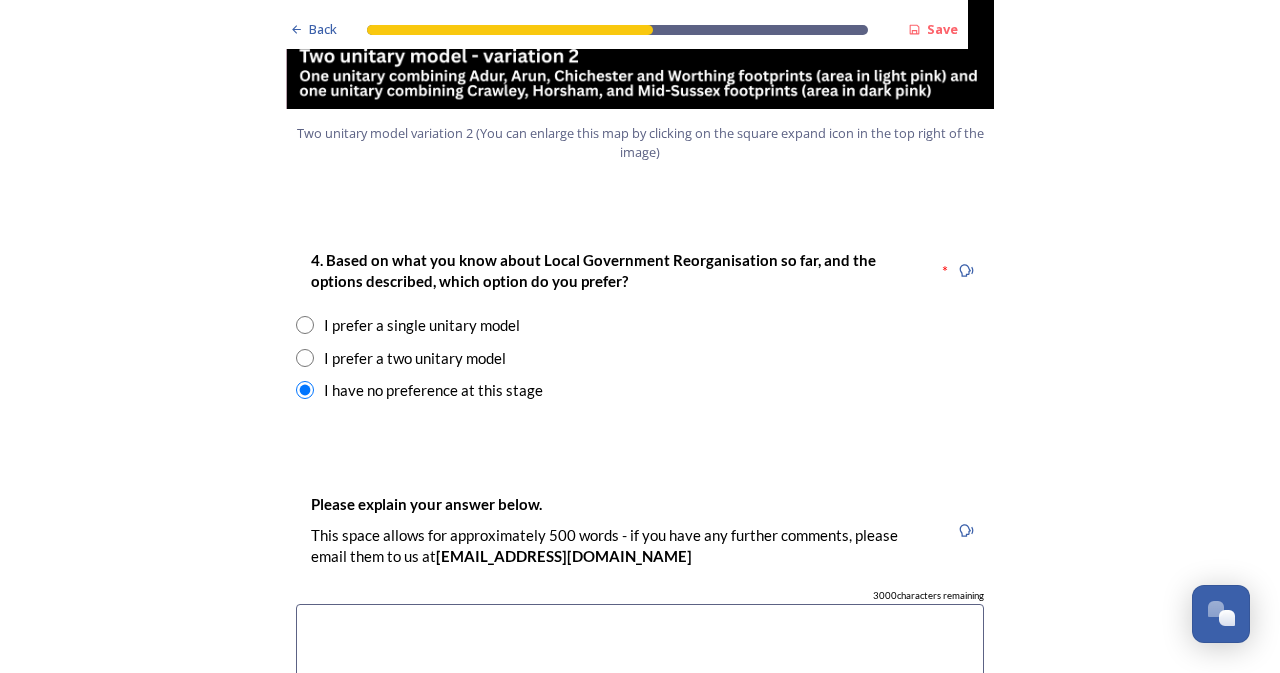 scroll, scrollTop: 2734, scrollLeft: 0, axis: vertical 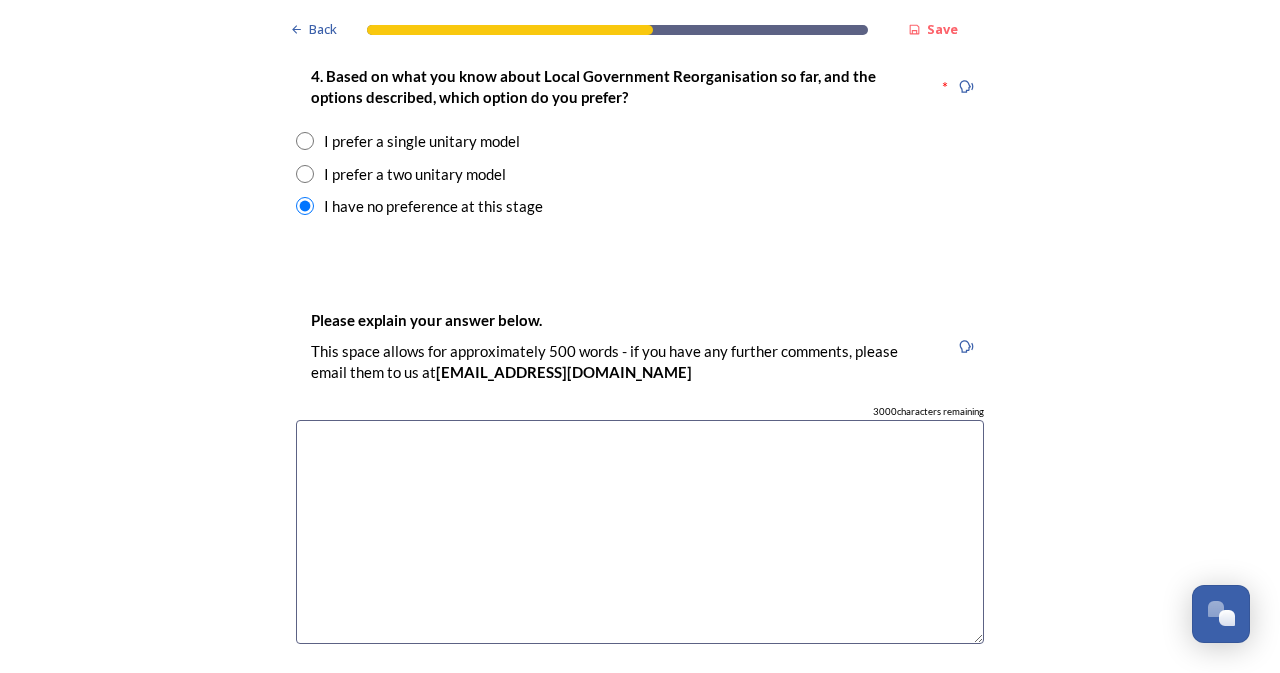 click on "I prefer a two unitary model" at bounding box center [415, 174] 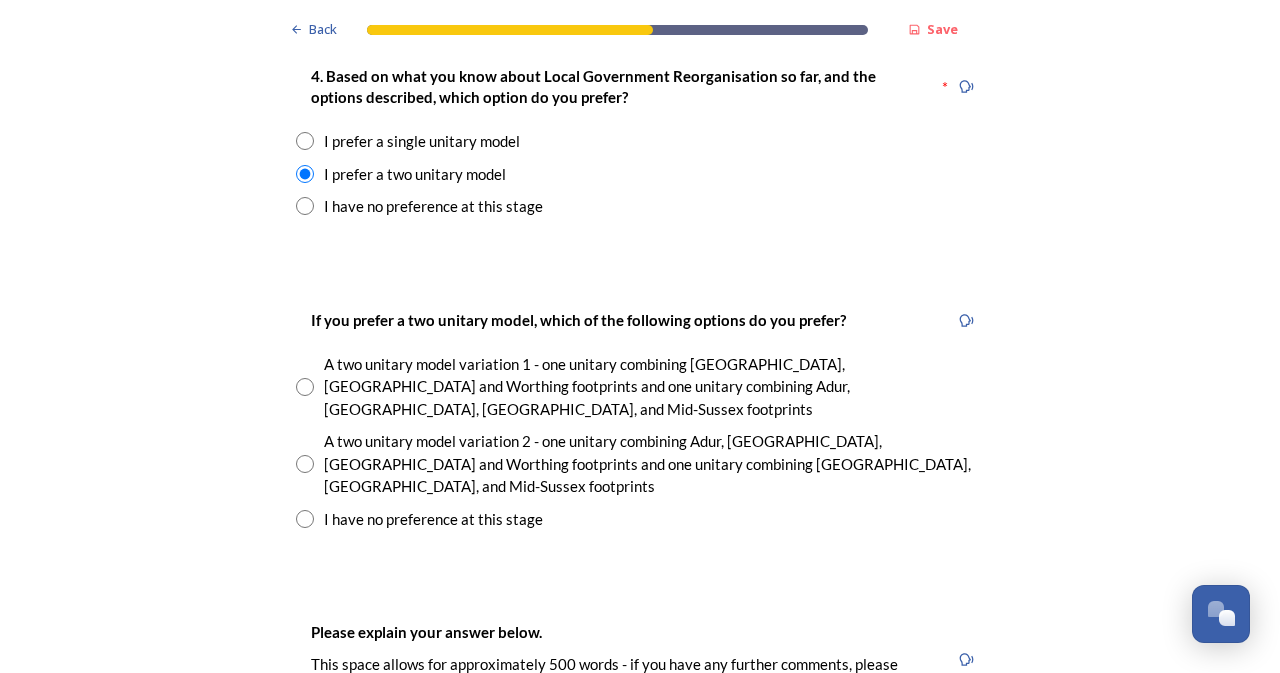 drag, startPoint x: 454, startPoint y: 87, endPoint x: 454, endPoint y: 98, distance: 11 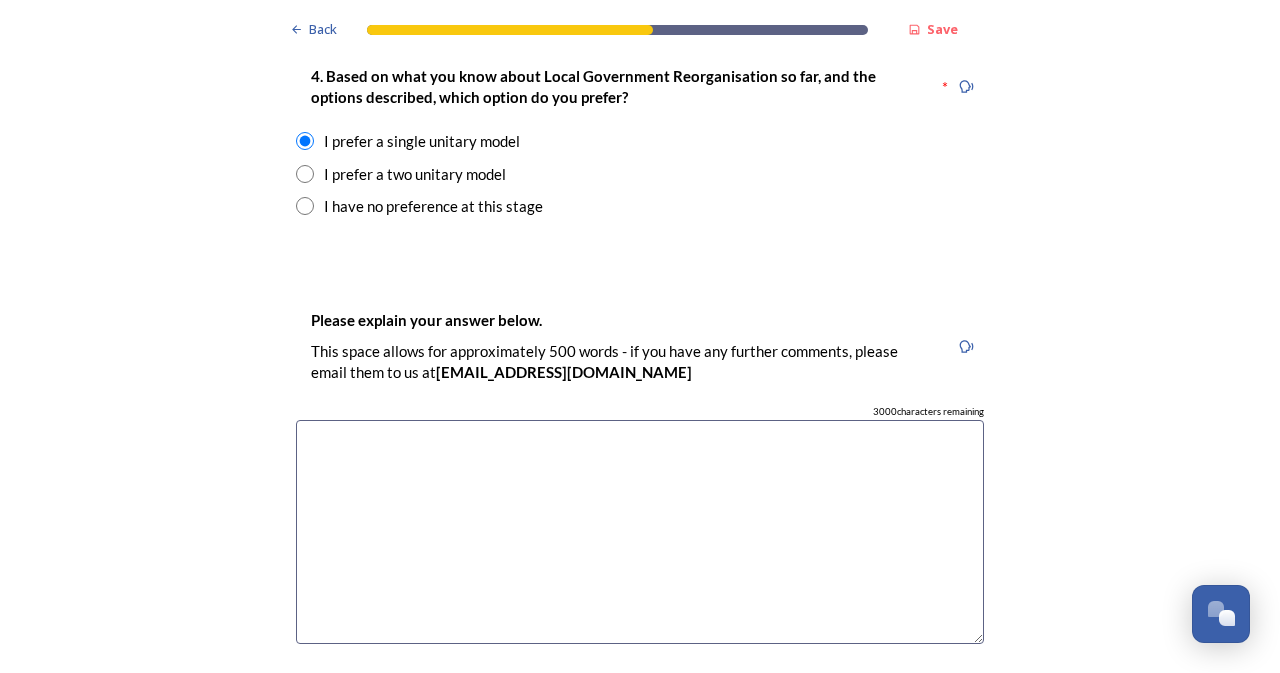 click on "I prefer a two unitary model" at bounding box center (415, 174) 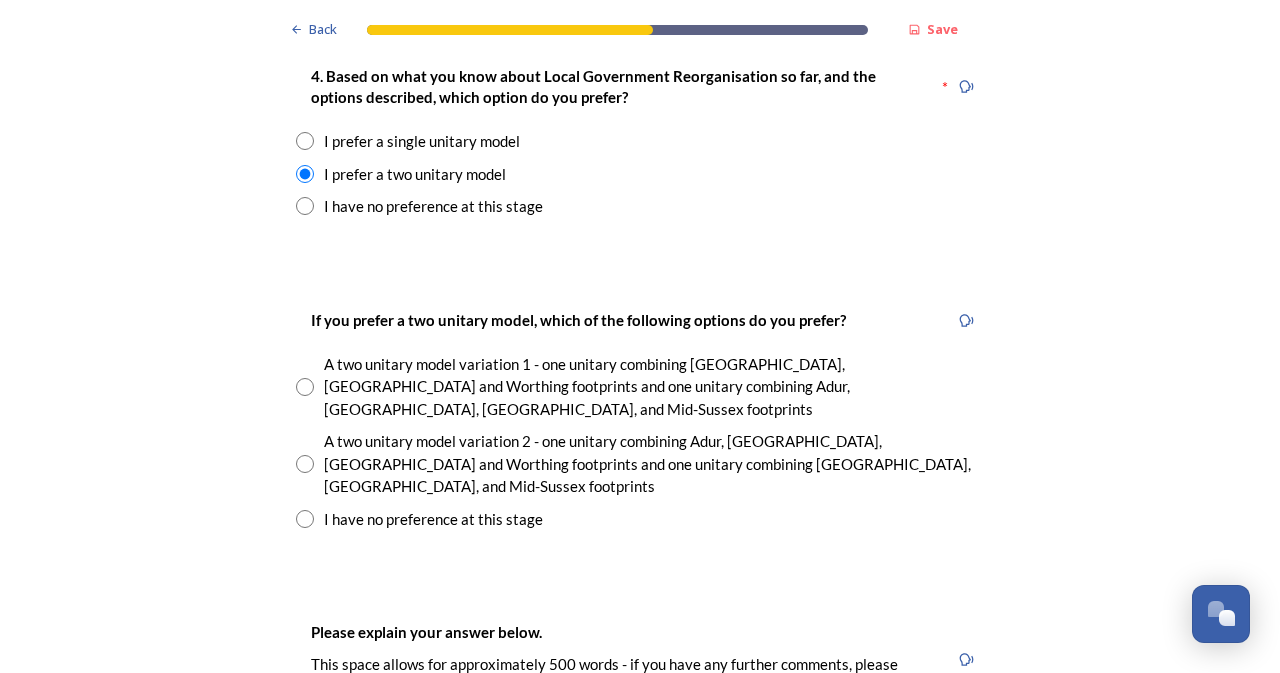 click on "I have no preference at this stage" at bounding box center (433, 206) 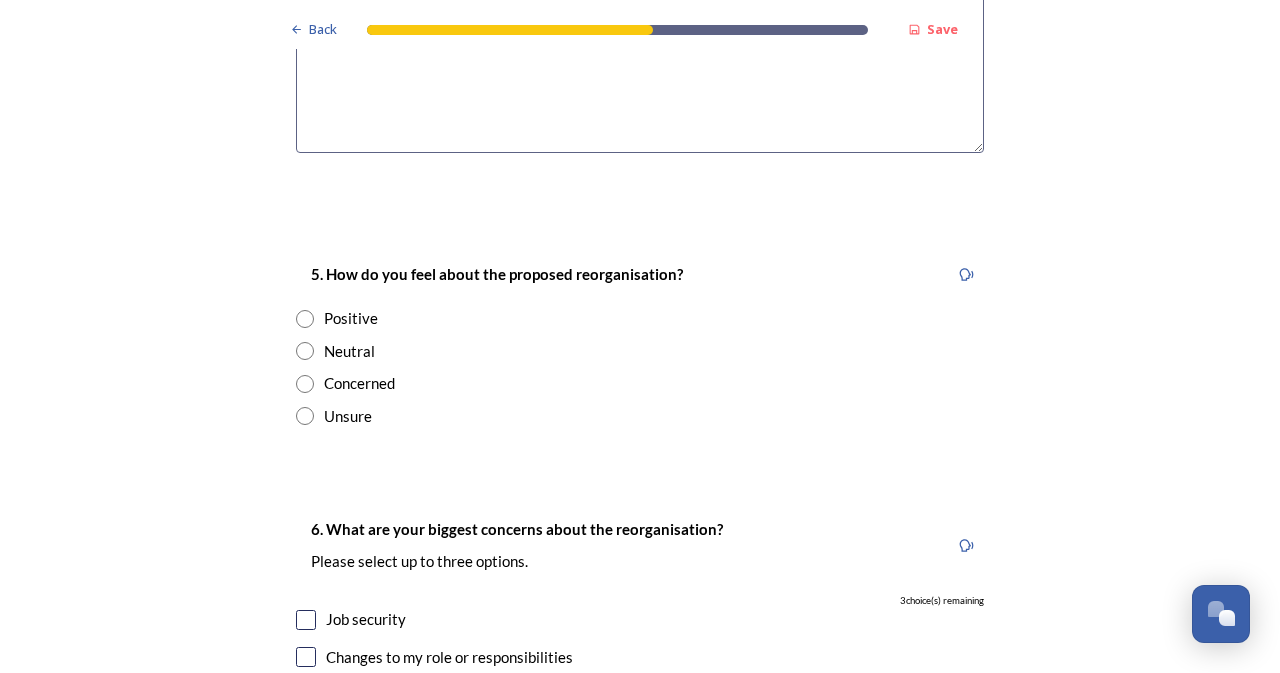scroll, scrollTop: 3226, scrollLeft: 0, axis: vertical 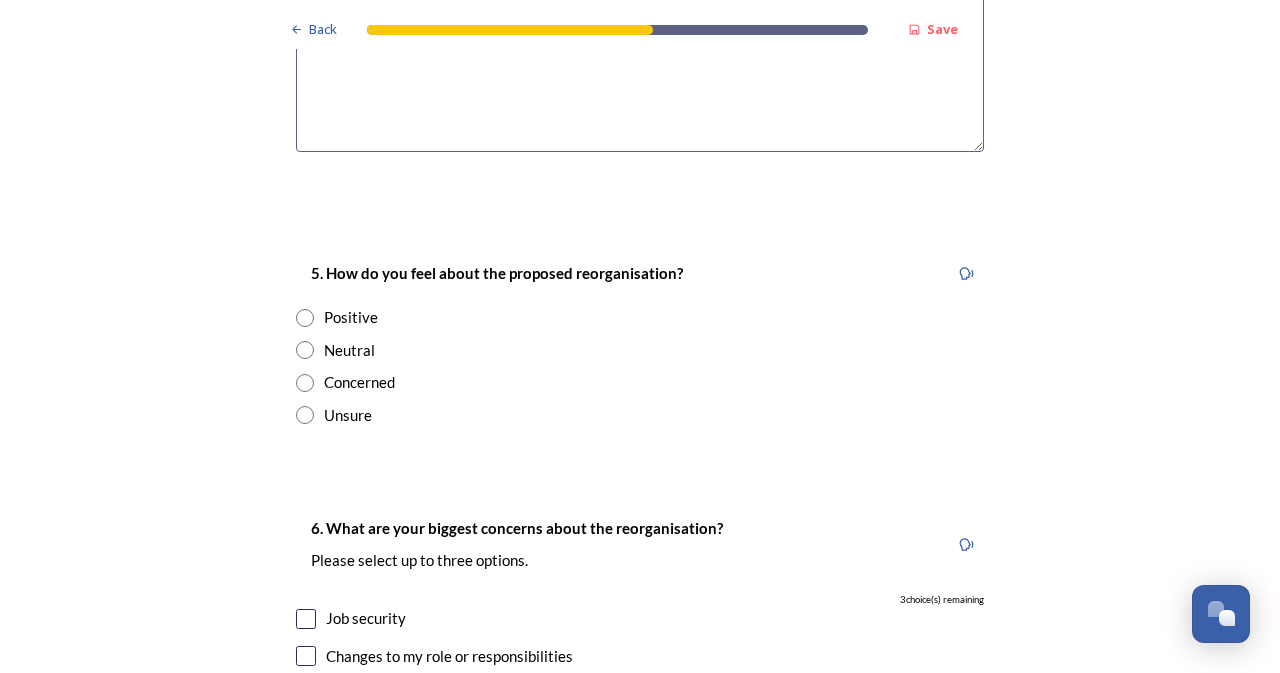 click on "Neutral" at bounding box center [349, 350] 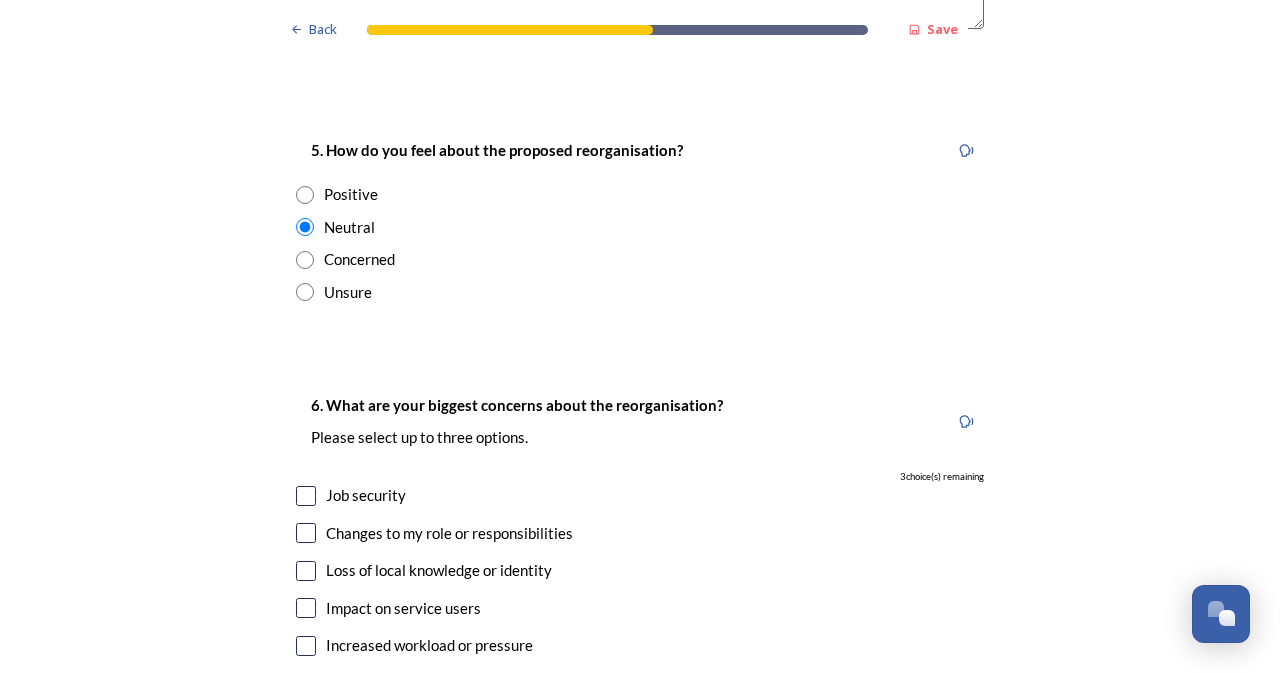 scroll, scrollTop: 3356, scrollLeft: 0, axis: vertical 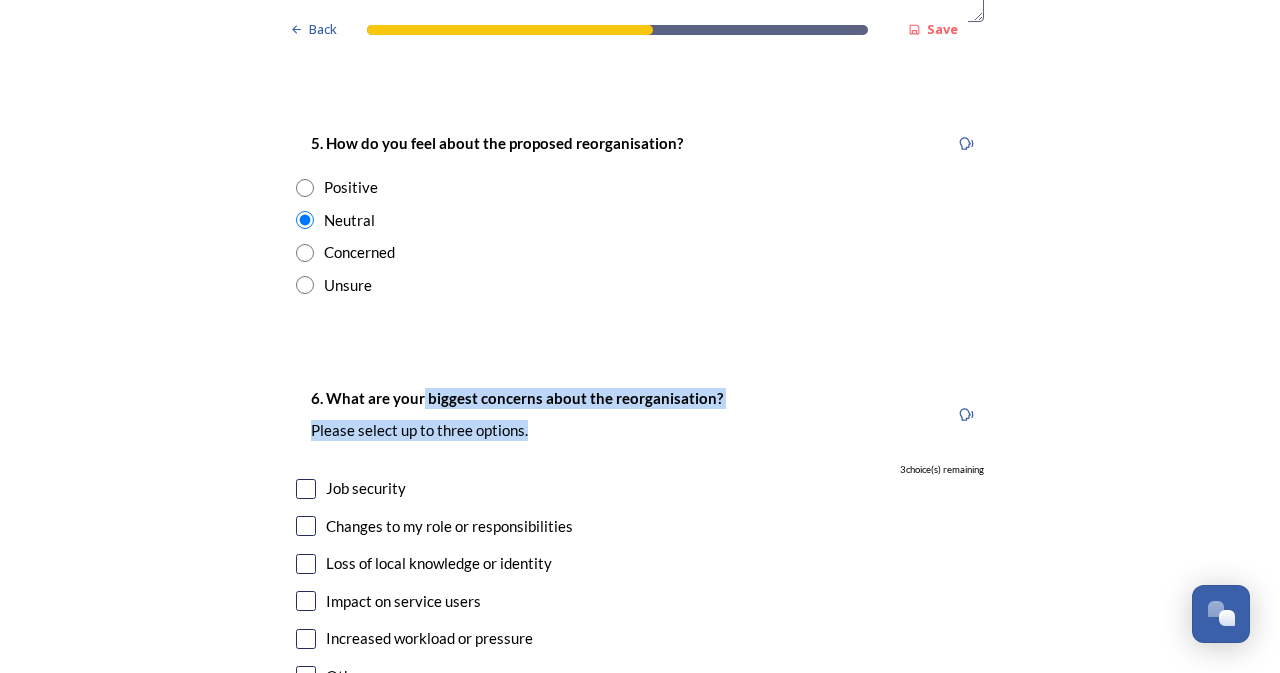 drag, startPoint x: 414, startPoint y: 333, endPoint x: 564, endPoint y: 367, distance: 153.80507 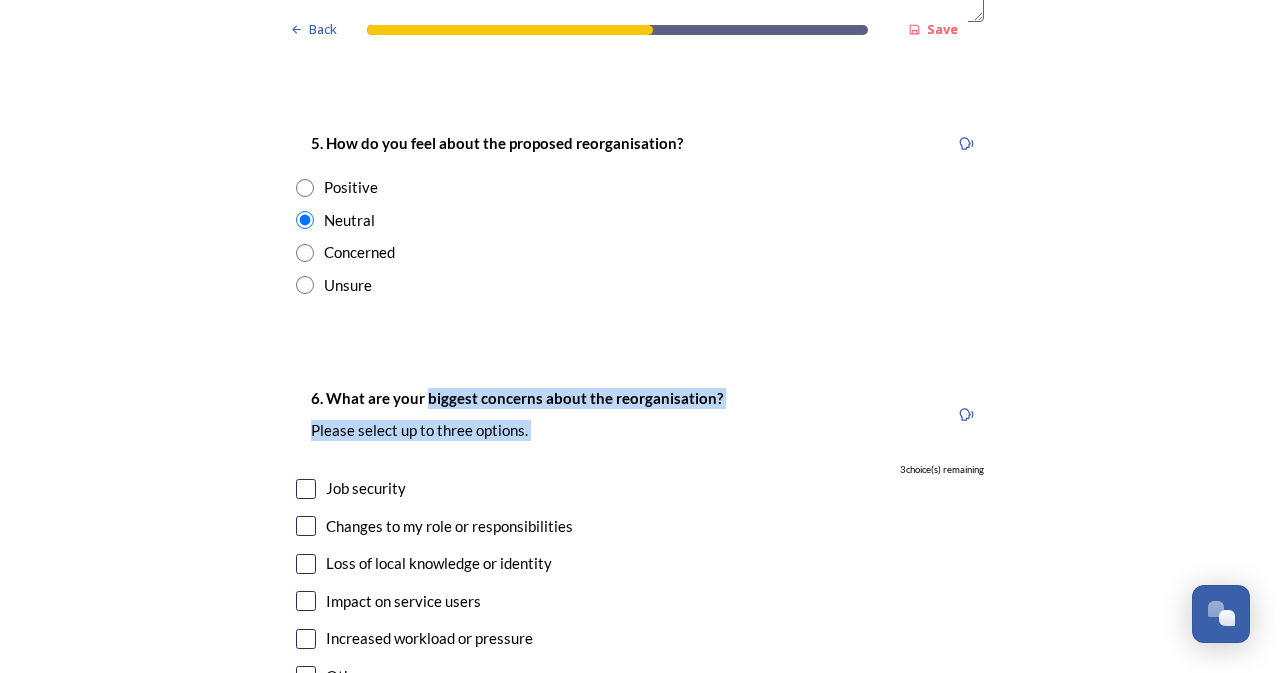 drag, startPoint x: 564, startPoint y: 367, endPoint x: 420, endPoint y: 328, distance: 149.1878 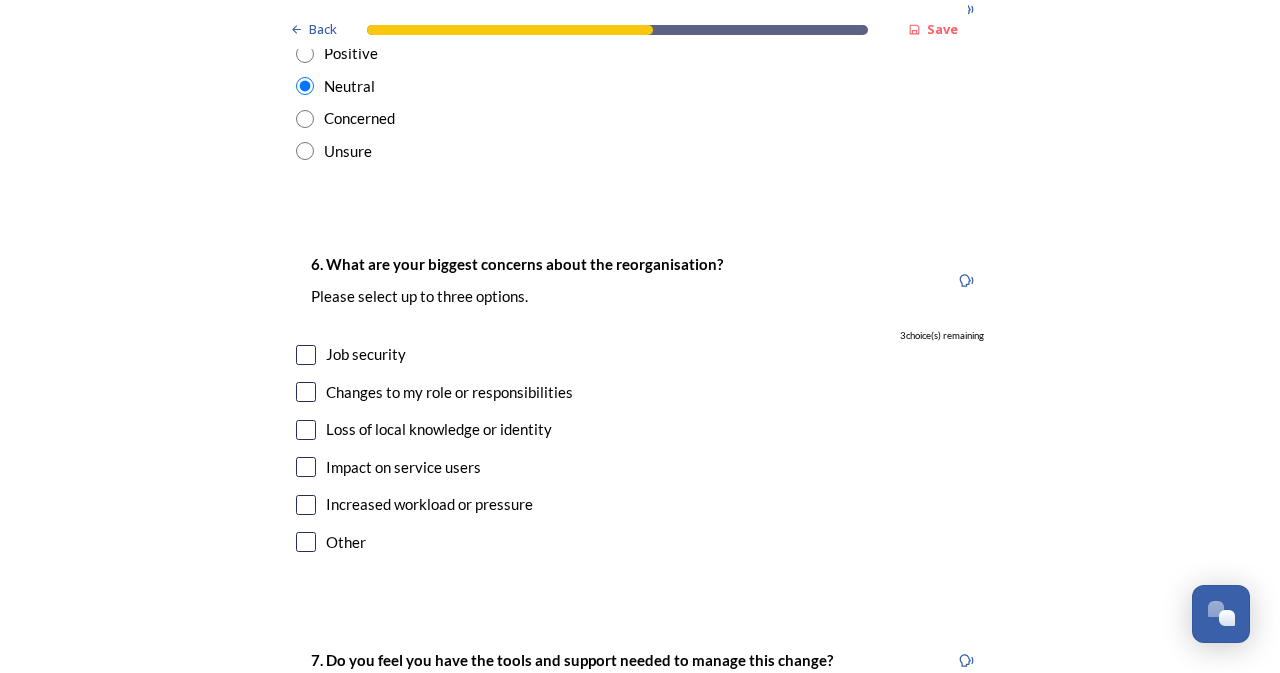 scroll, scrollTop: 3491, scrollLeft: 0, axis: vertical 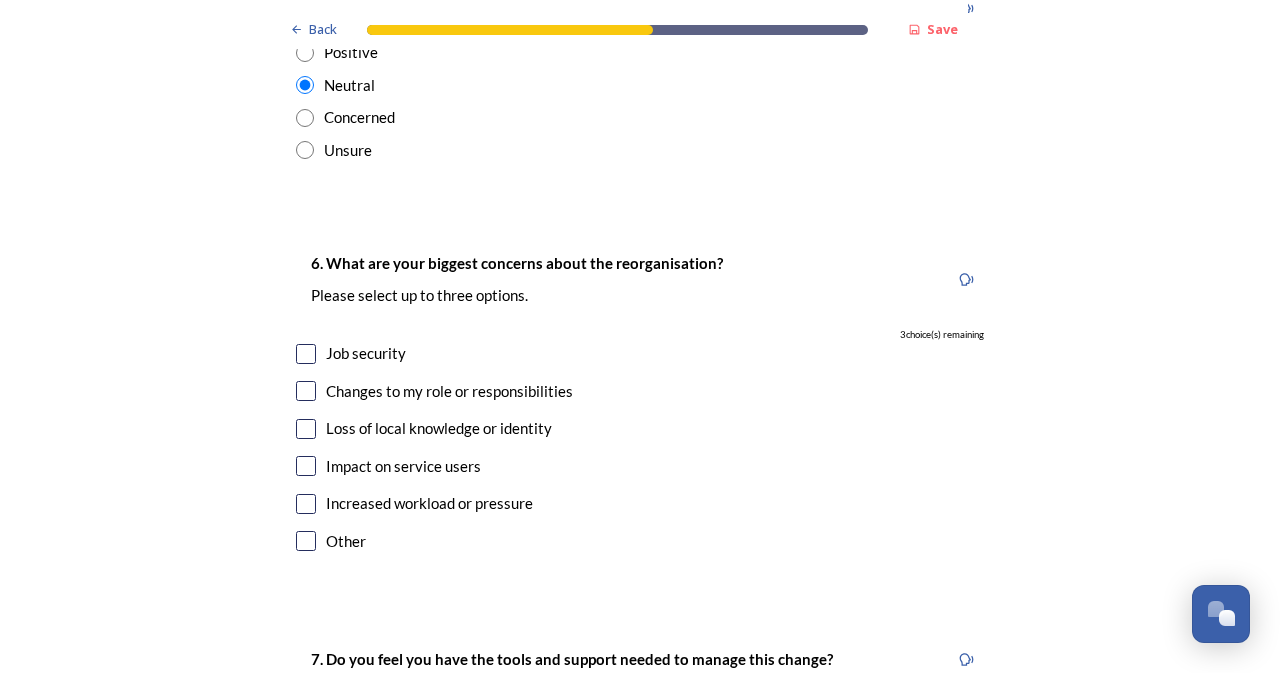 click on "Changes to my role or responsibilities" at bounding box center [449, 391] 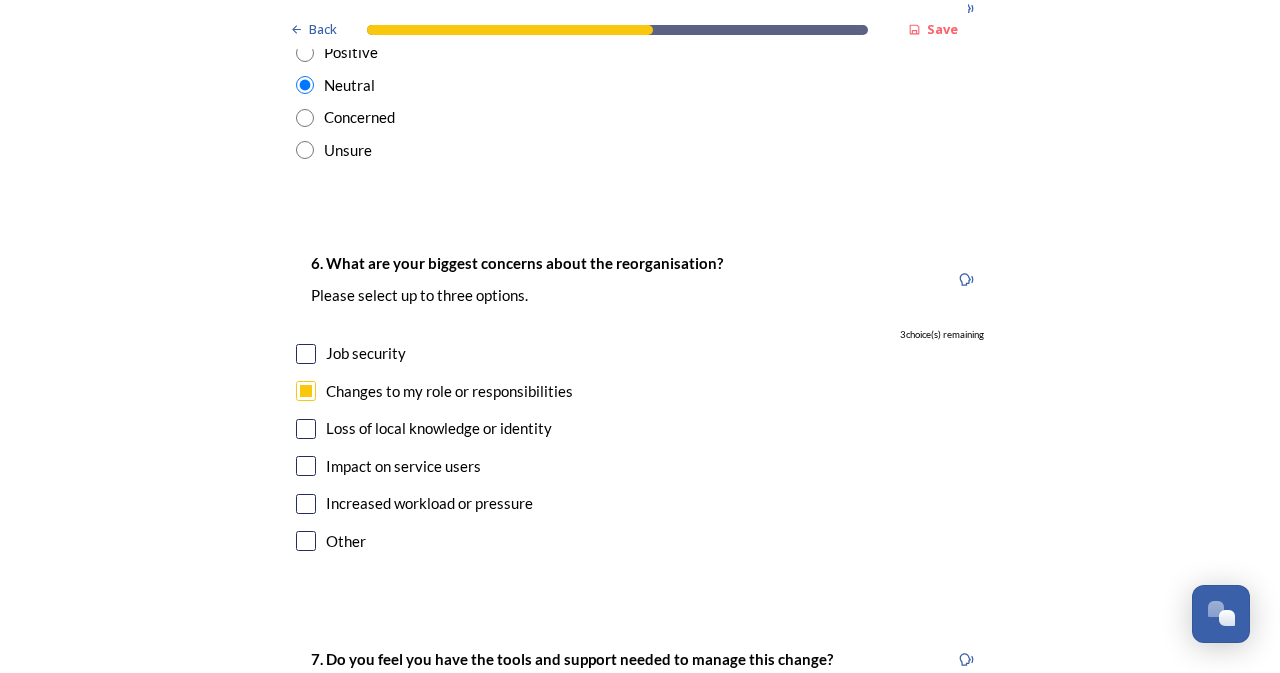 checkbox on "true" 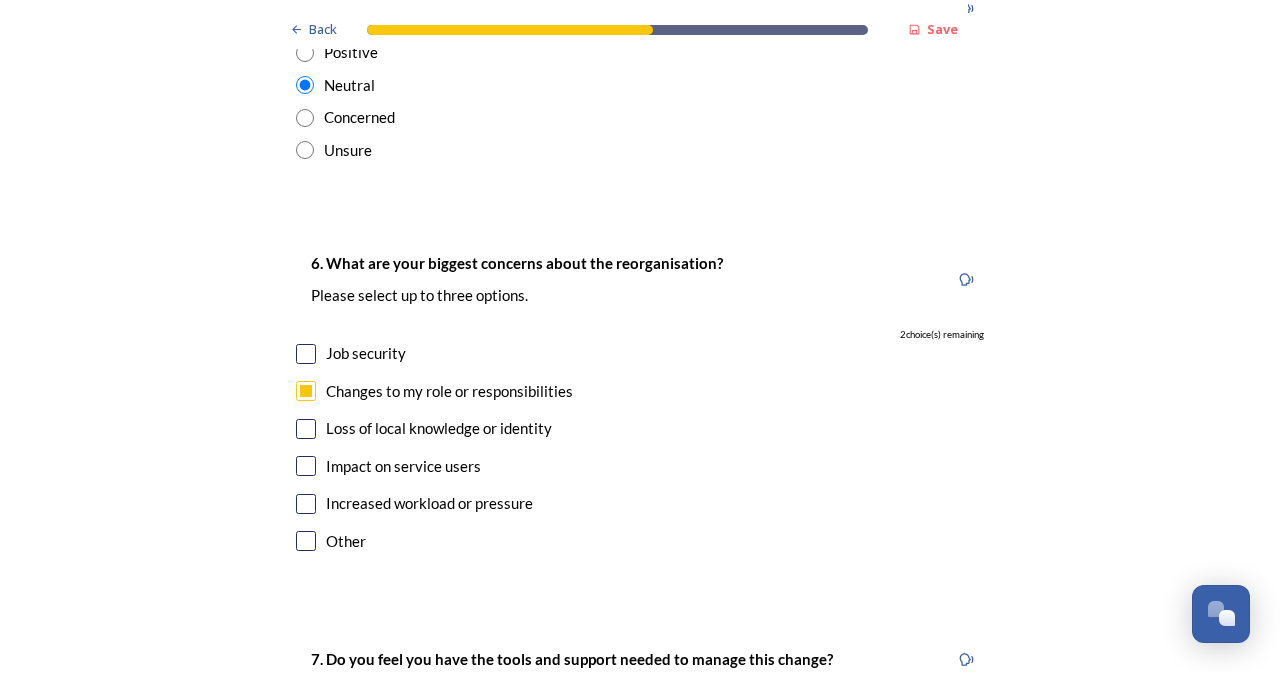 click on "Job security" at bounding box center (366, 353) 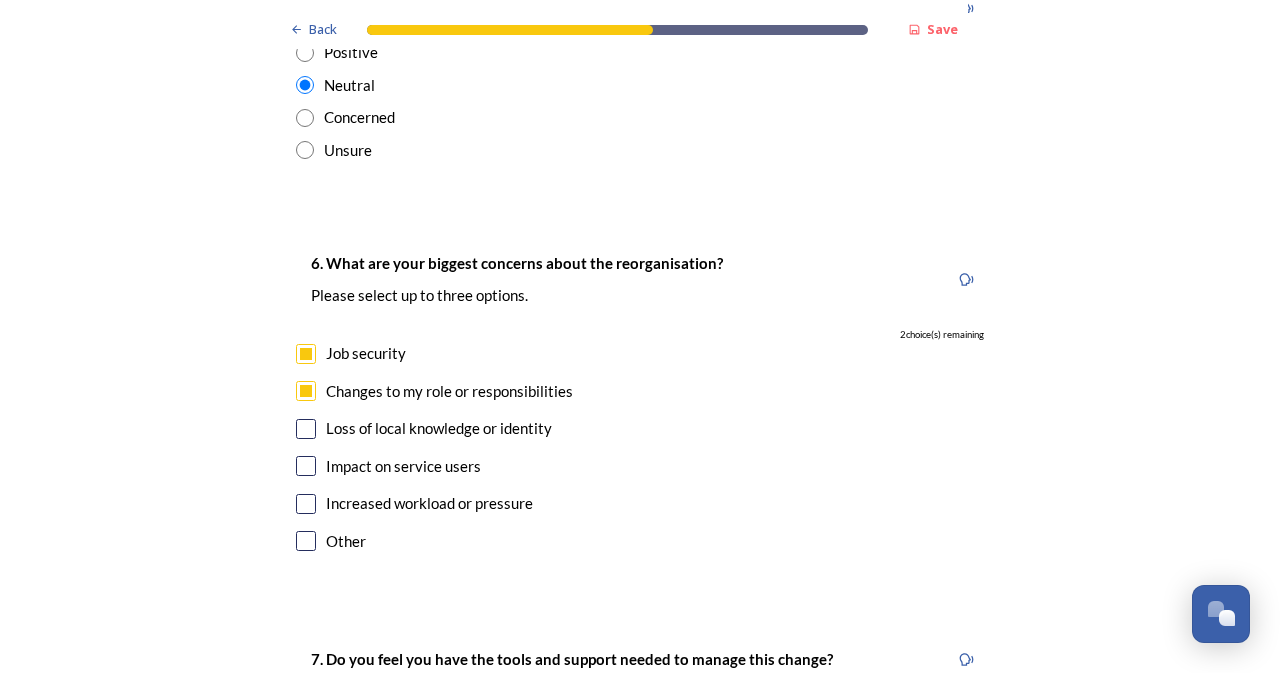 checkbox on "true" 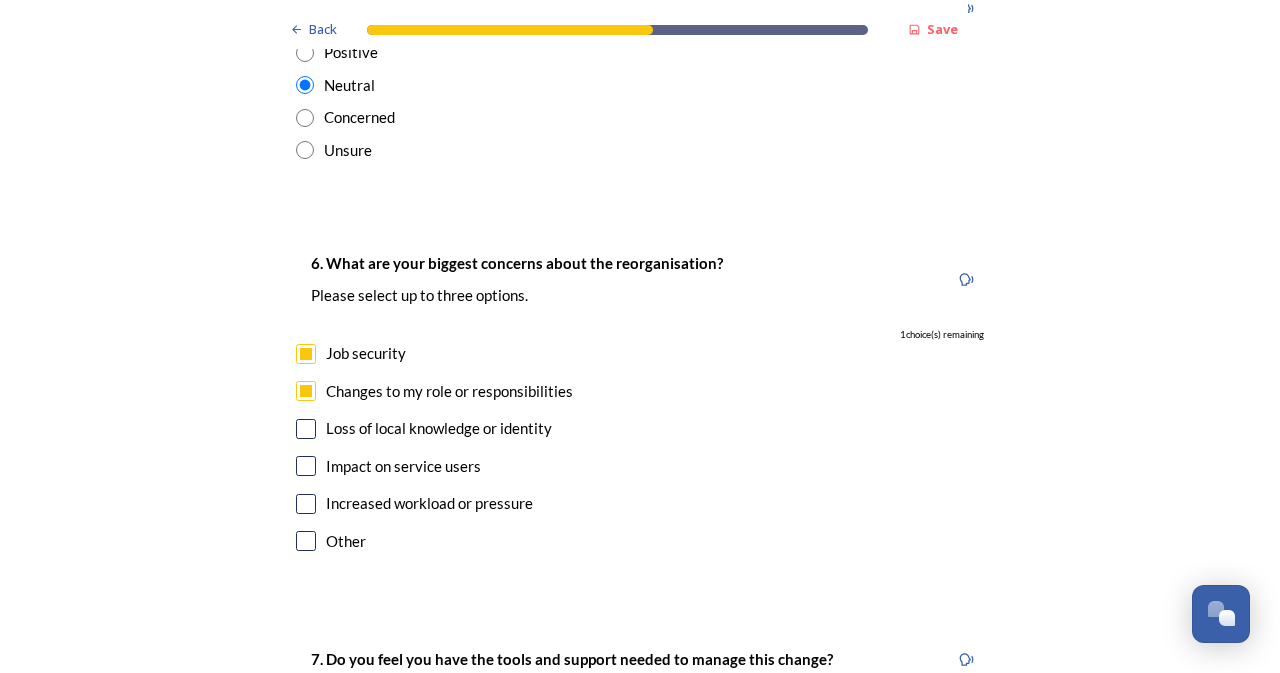 click on "Loss of local knowledge or identity" at bounding box center (439, 428) 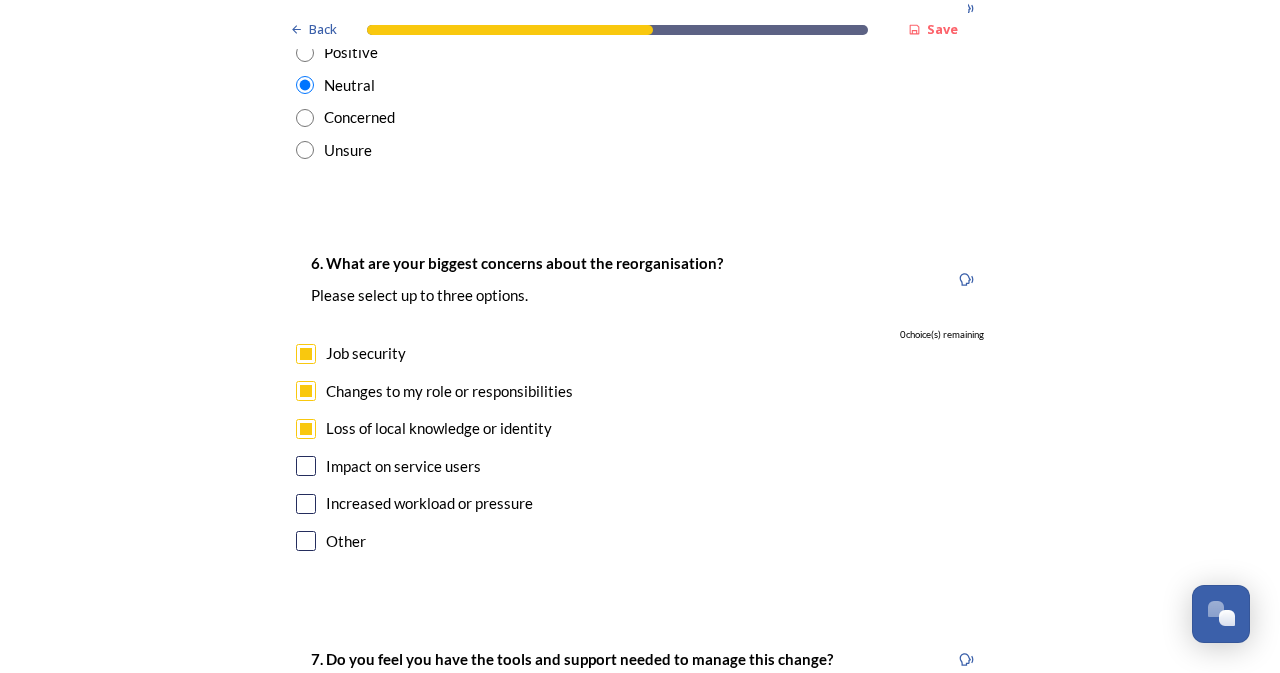 click on "Increased workload or pressure" at bounding box center [429, 503] 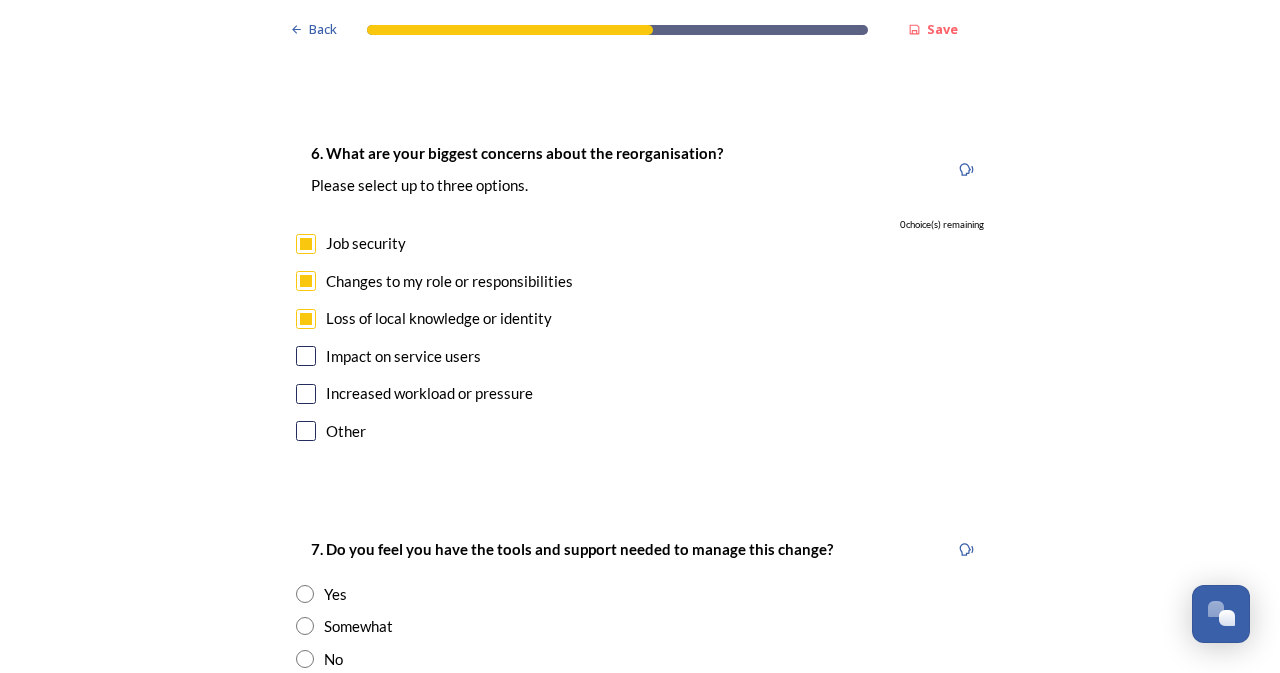 scroll, scrollTop: 3602, scrollLeft: 0, axis: vertical 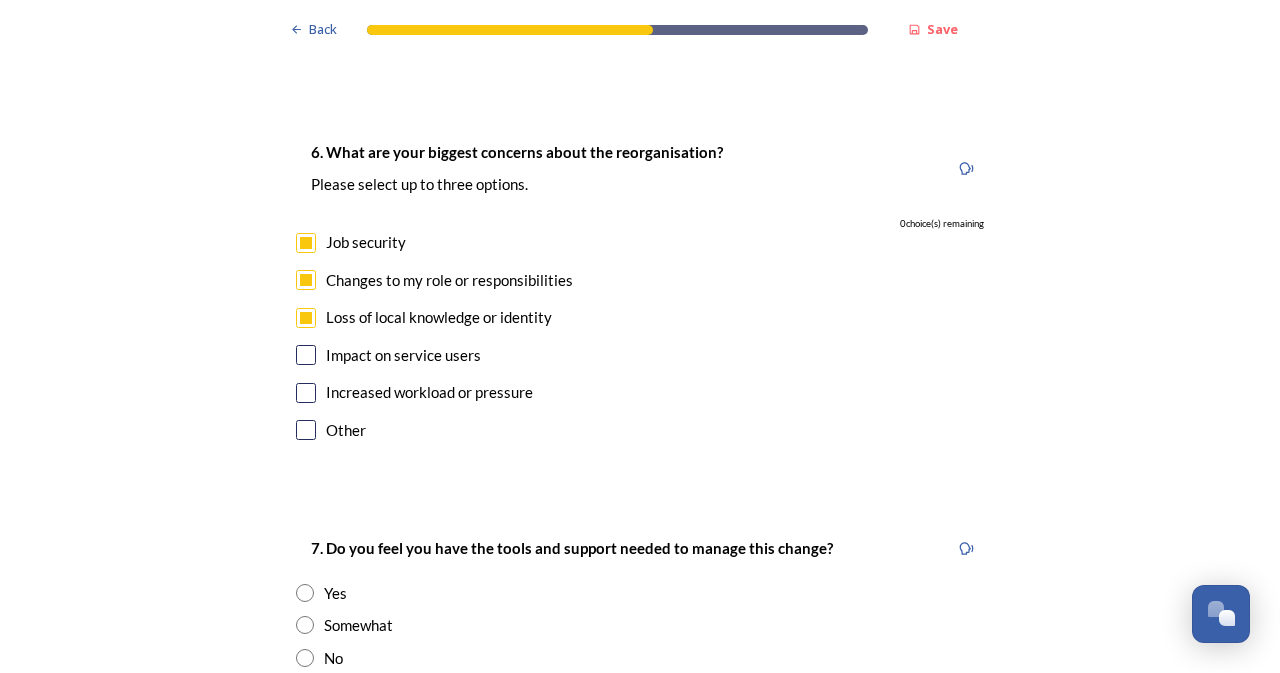 click on "Increased workload or pressure" at bounding box center (429, 392) 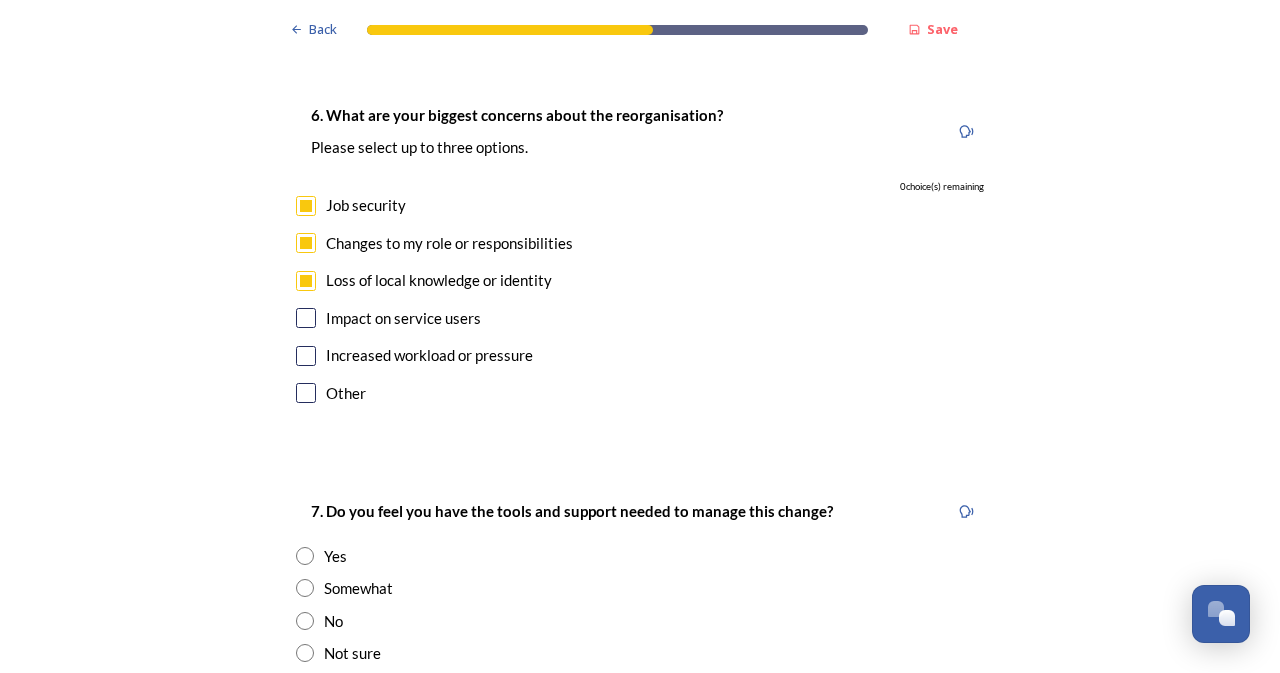 click on "Increased workload or pressure" at bounding box center (429, 355) 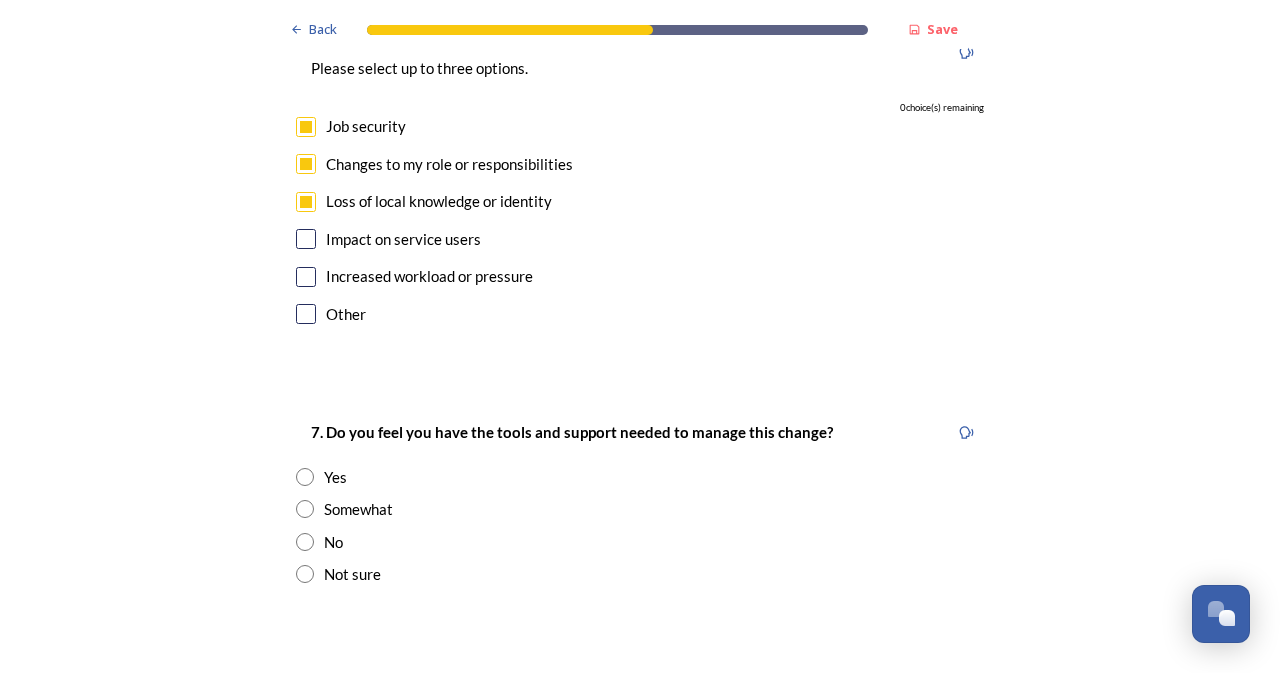 scroll, scrollTop: 3719, scrollLeft: 0, axis: vertical 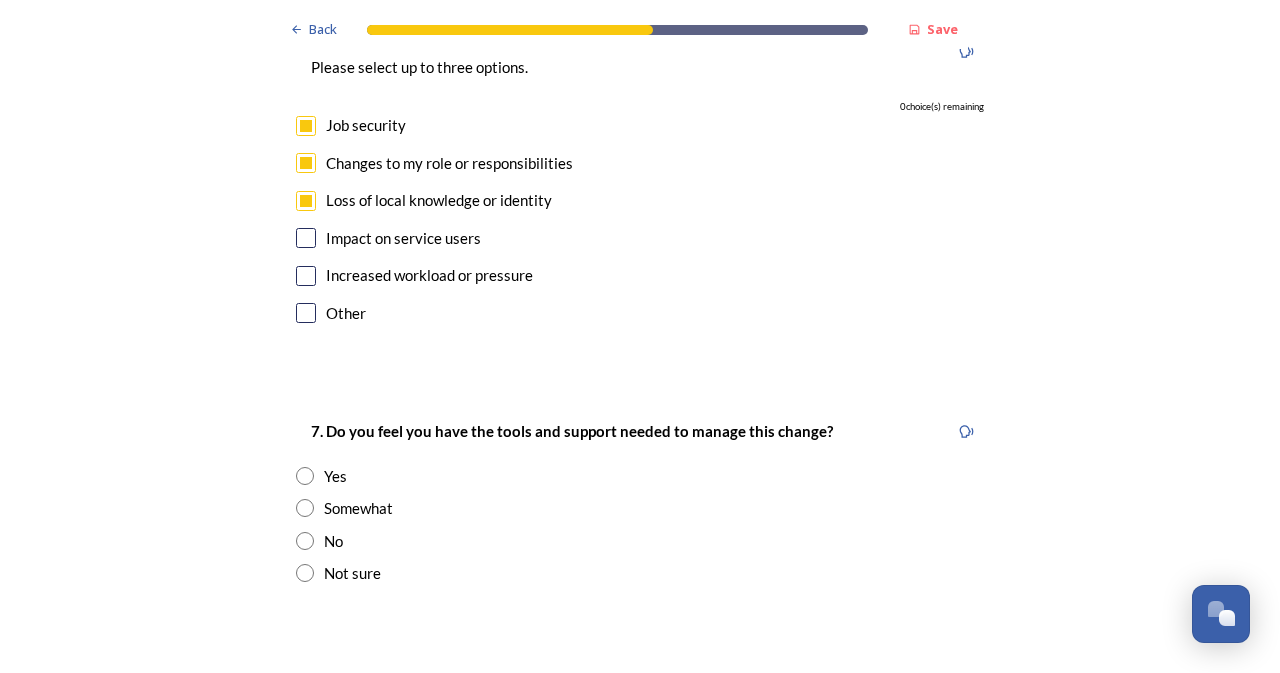 click on "6. What are your biggest concerns about the reorganisation? Please select up to three options. 0  choice(s) remaining Job security Changes to my role or responsibilities Loss of local knowledge or identity Impact on service users Increased workload or pressure Other" at bounding box center (640, 176) 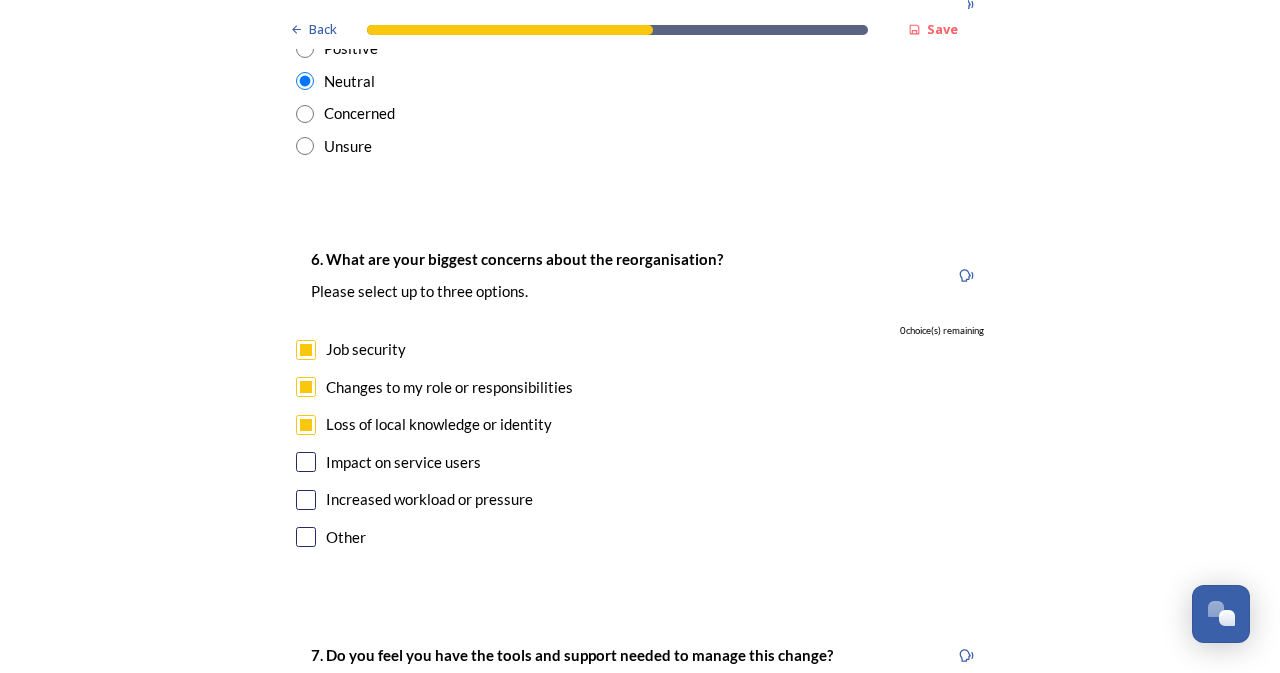 click on "Job security" at bounding box center (366, 349) 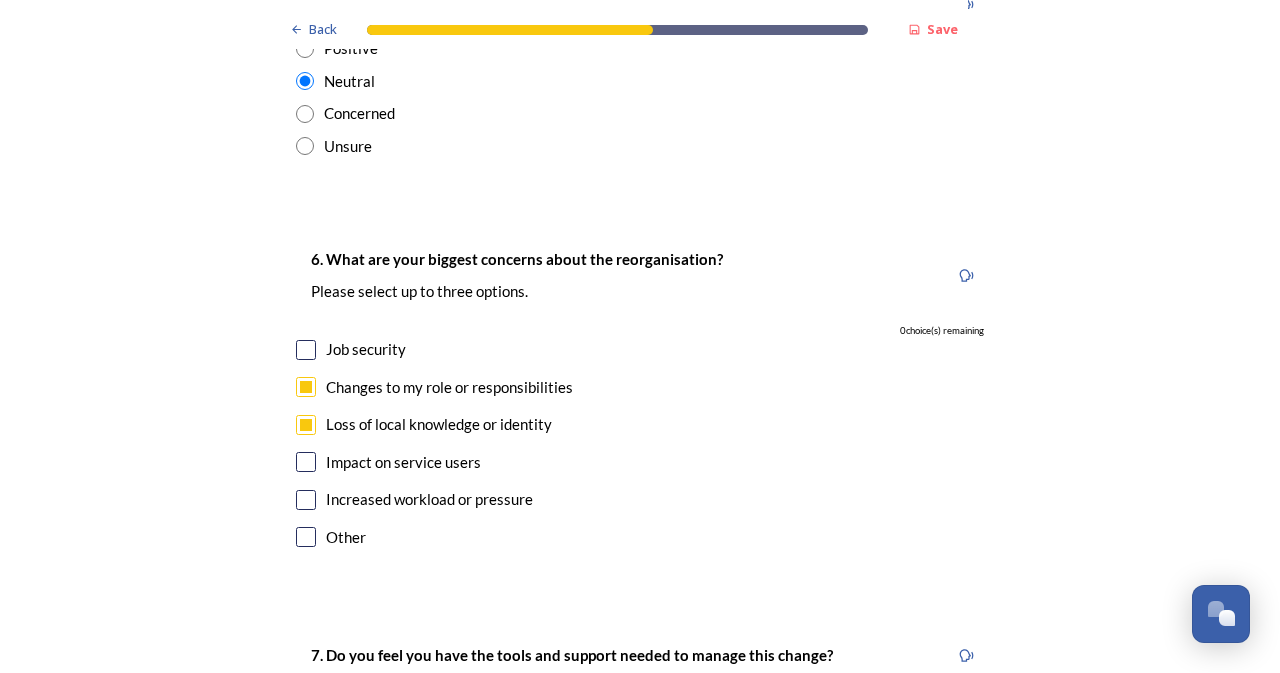 checkbox on "false" 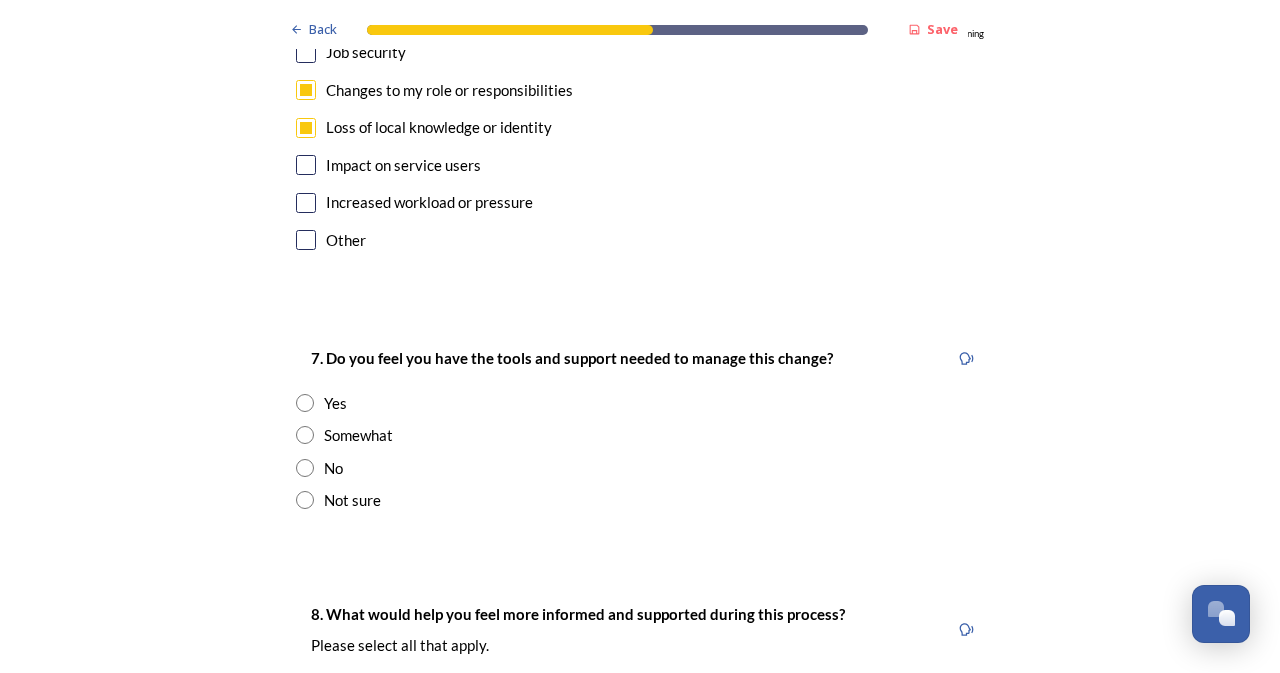 scroll, scrollTop: 3793, scrollLeft: 0, axis: vertical 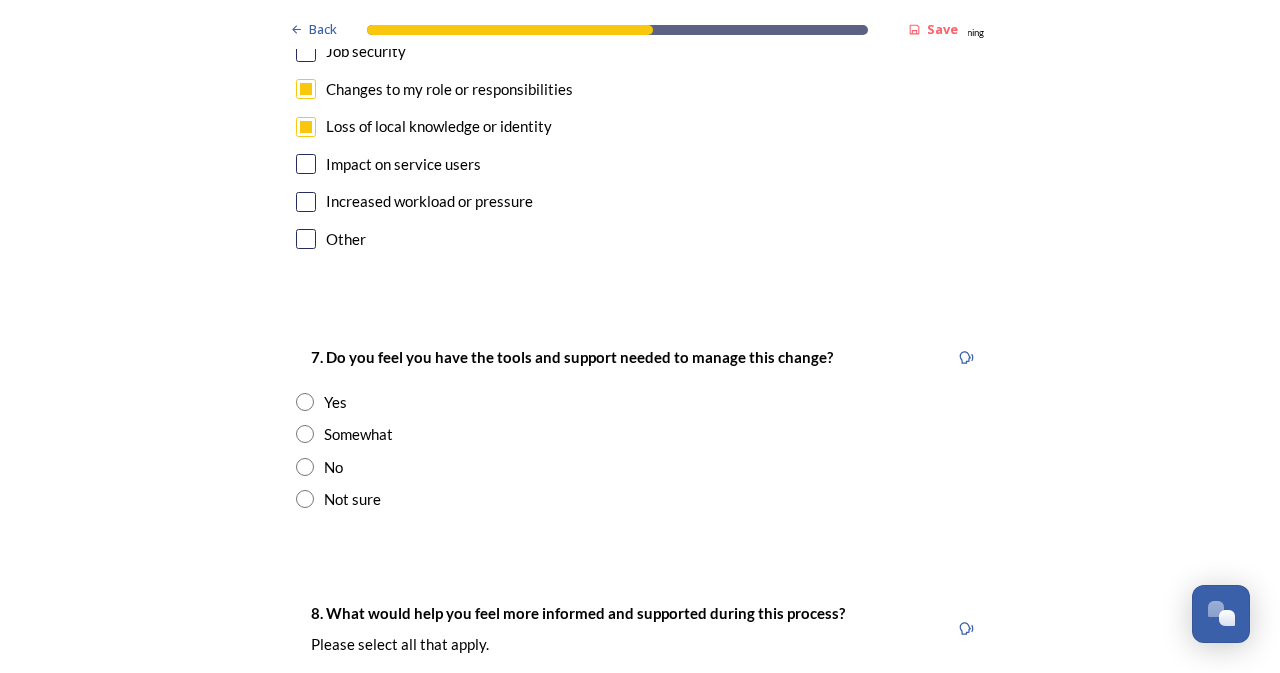 click on "6. What are your biggest concerns about the reorganisation? Please select up to three options. 1  choice(s) remaining Job security Changes to my role or responsibilities Loss of local knowledge or identity Impact on service users Increased workload or pressure Other" at bounding box center (640, 102) 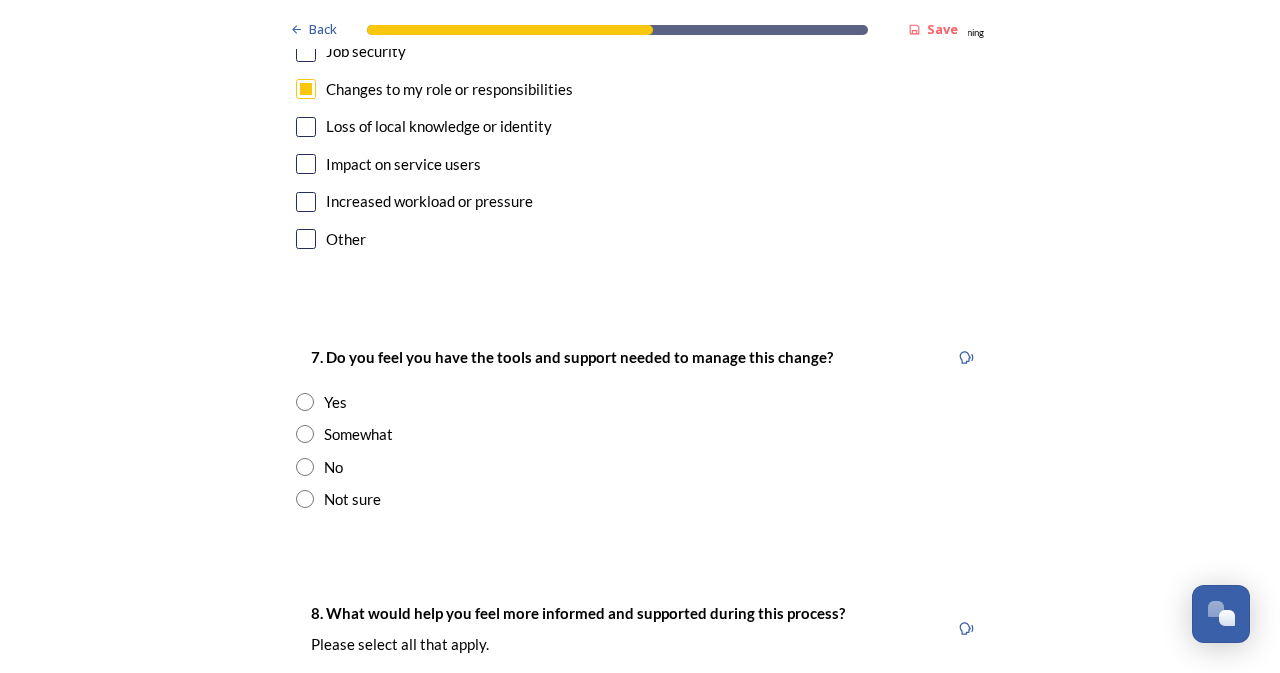 checkbox on "false" 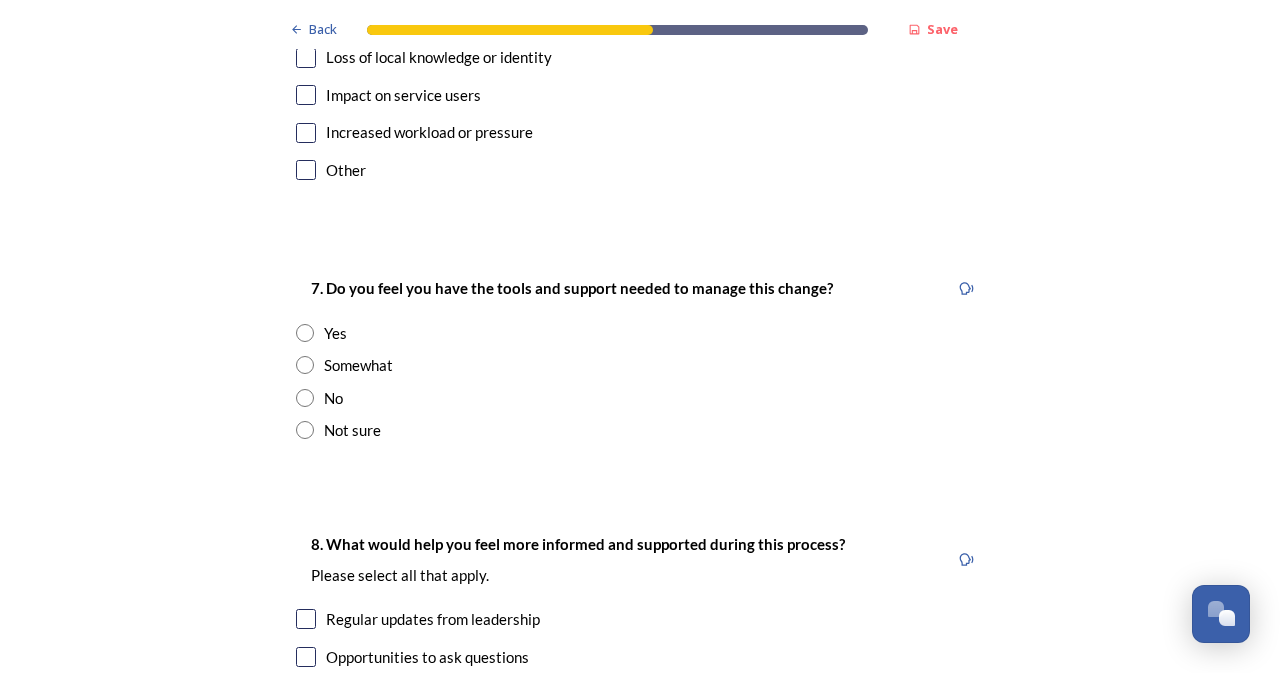 scroll, scrollTop: 3863, scrollLeft: 0, axis: vertical 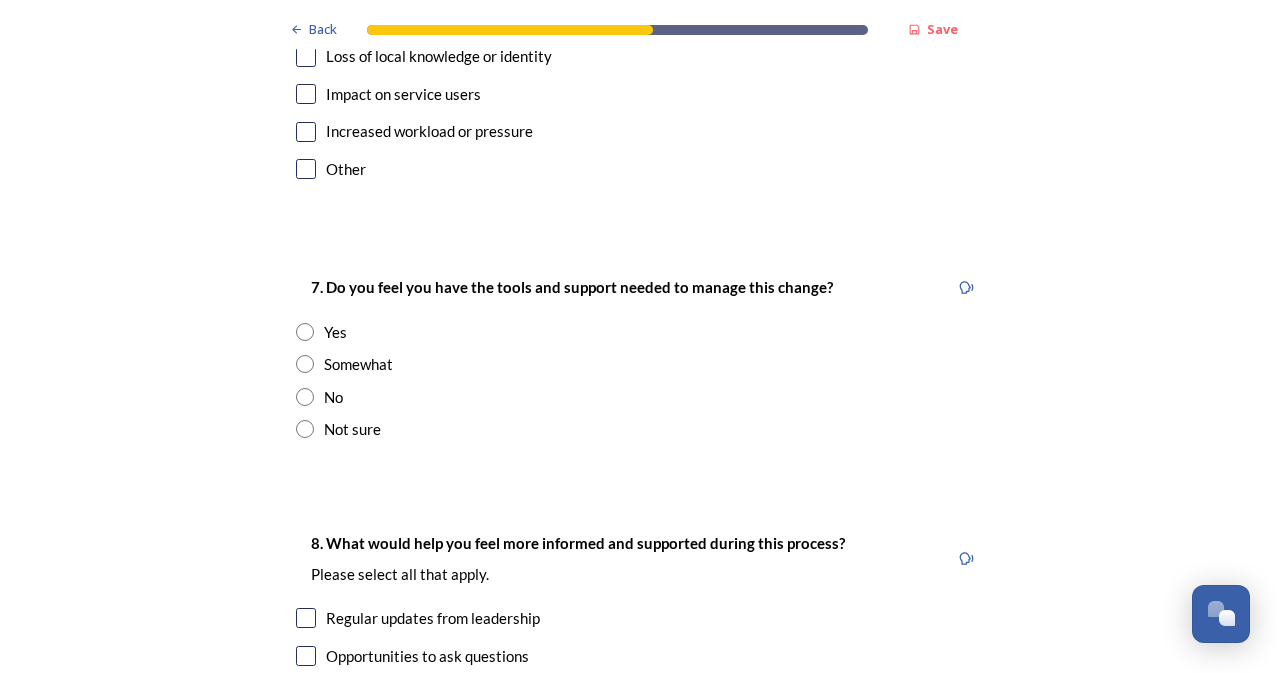 click on "Increased workload or pressure" at bounding box center [429, 131] 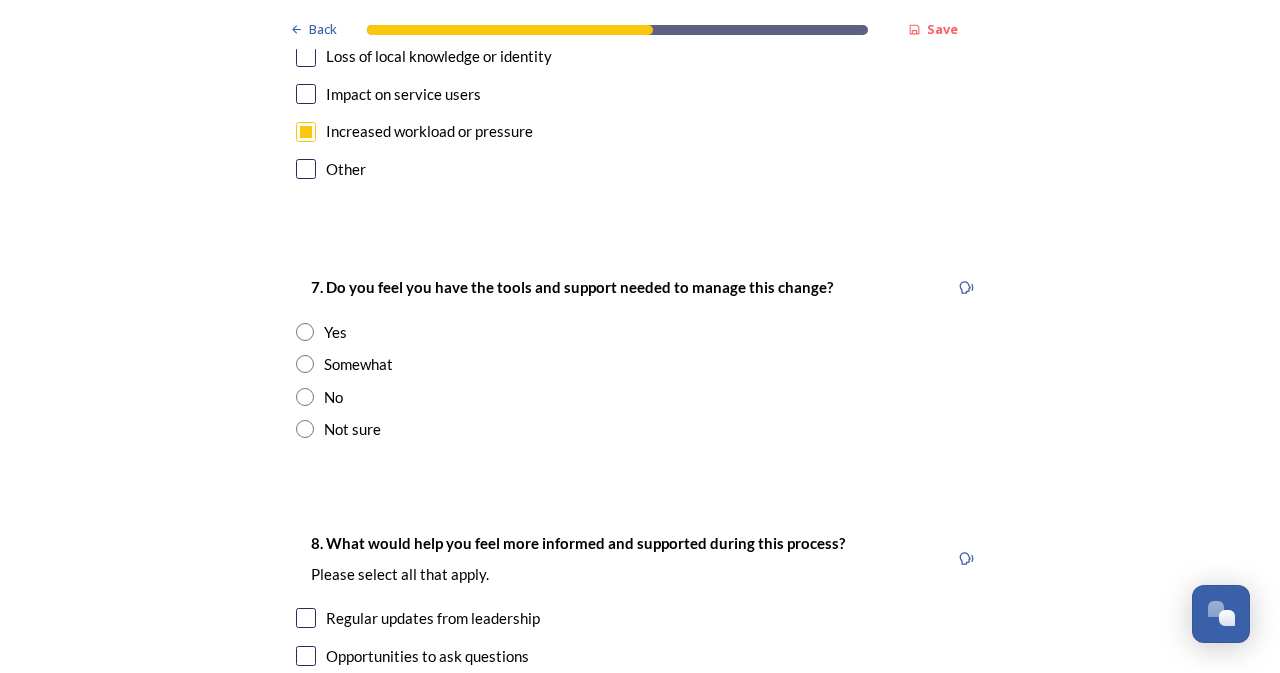 checkbox on "true" 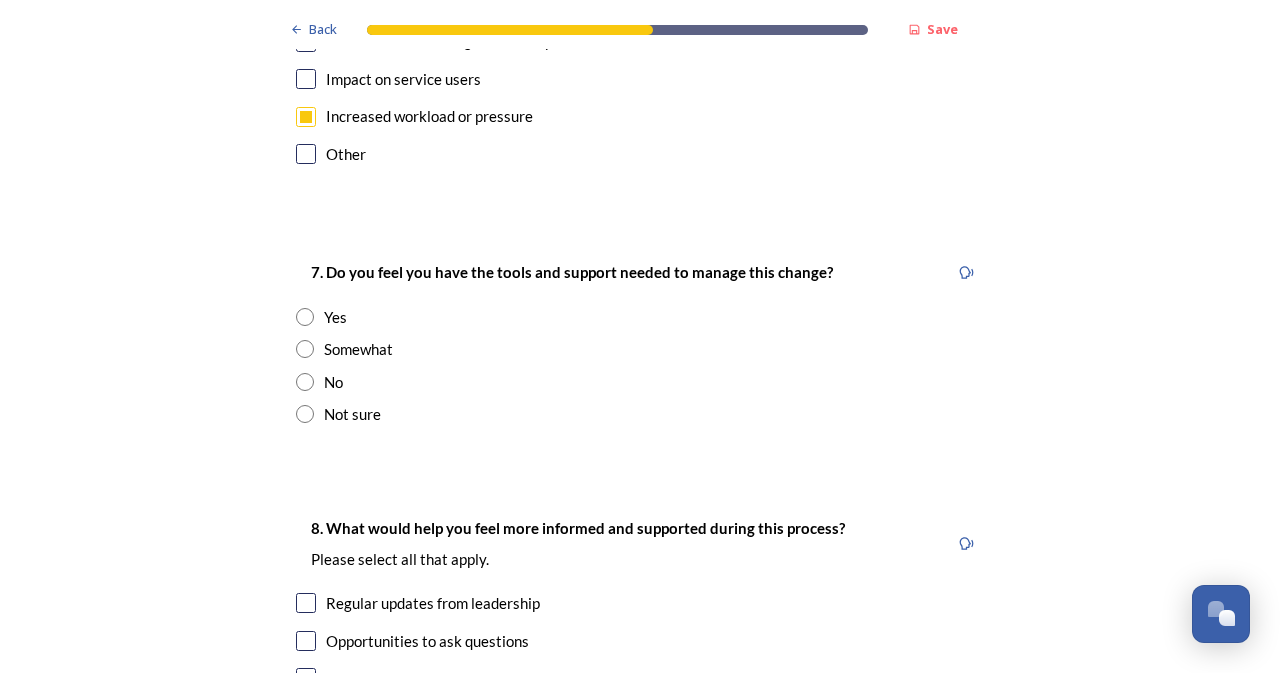 scroll, scrollTop: 3879, scrollLeft: 0, axis: vertical 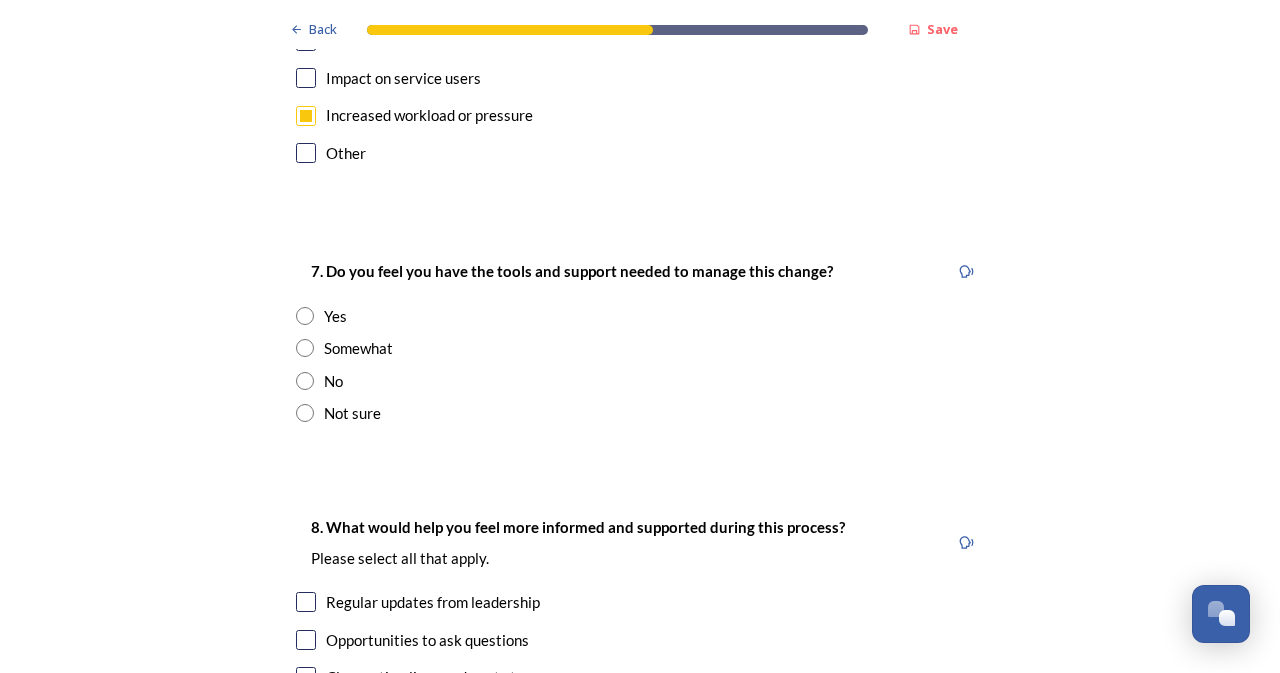 click on "Not sure" at bounding box center [352, 413] 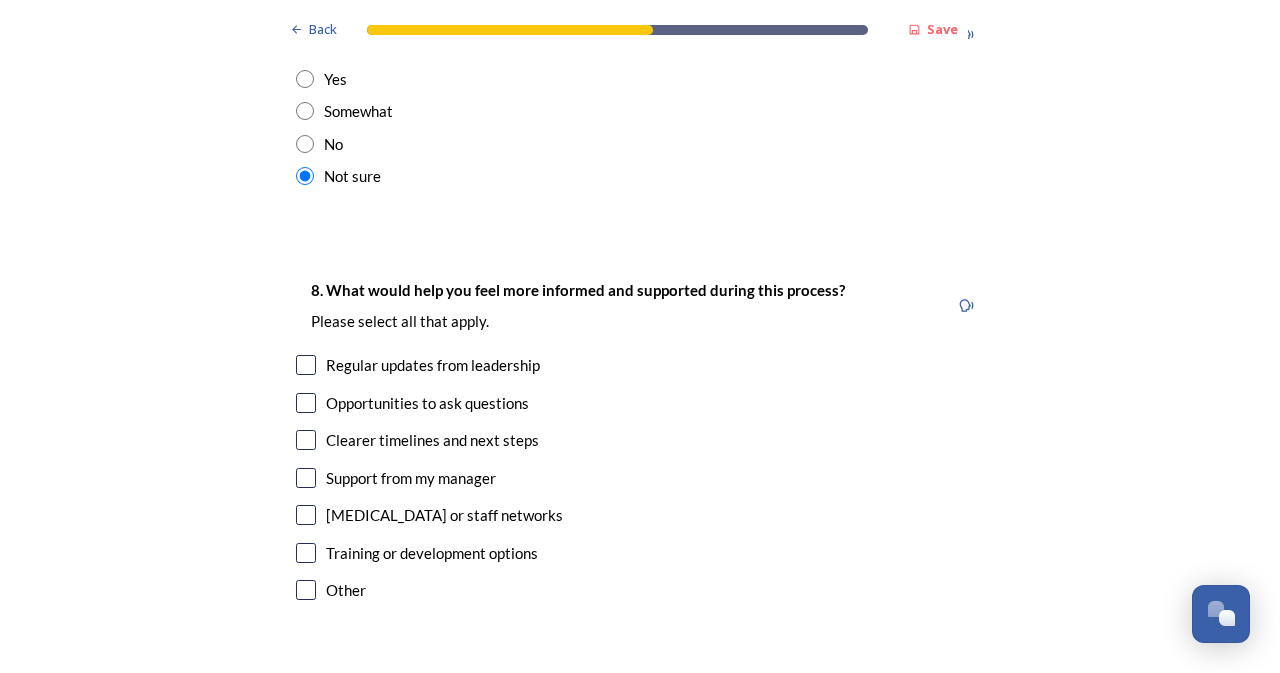 scroll, scrollTop: 4124, scrollLeft: 0, axis: vertical 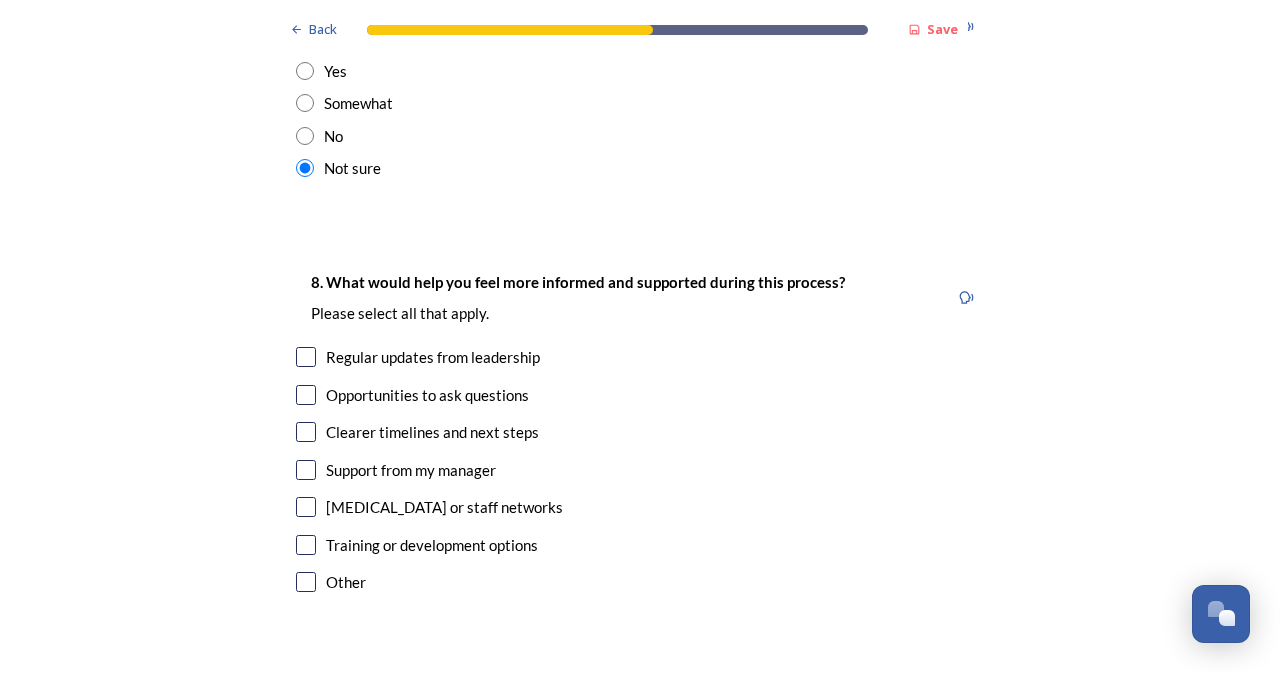 click on "Clearer timelines and next steps" at bounding box center [432, 432] 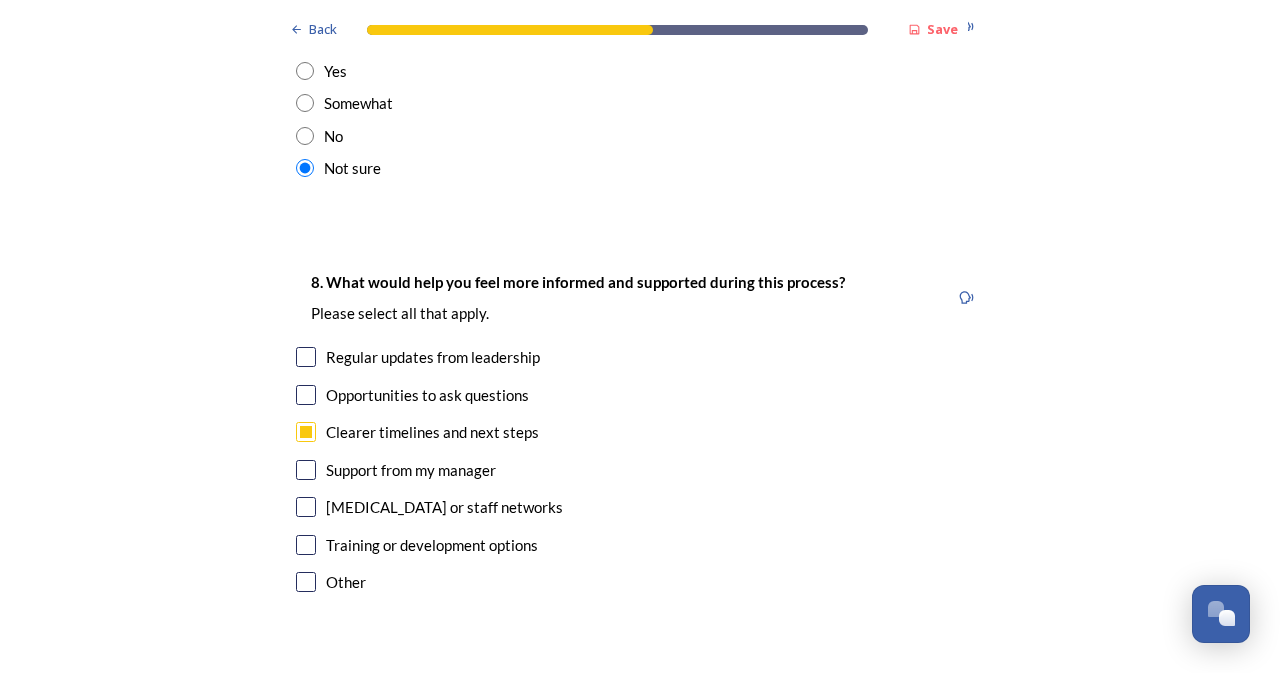 checkbox on "true" 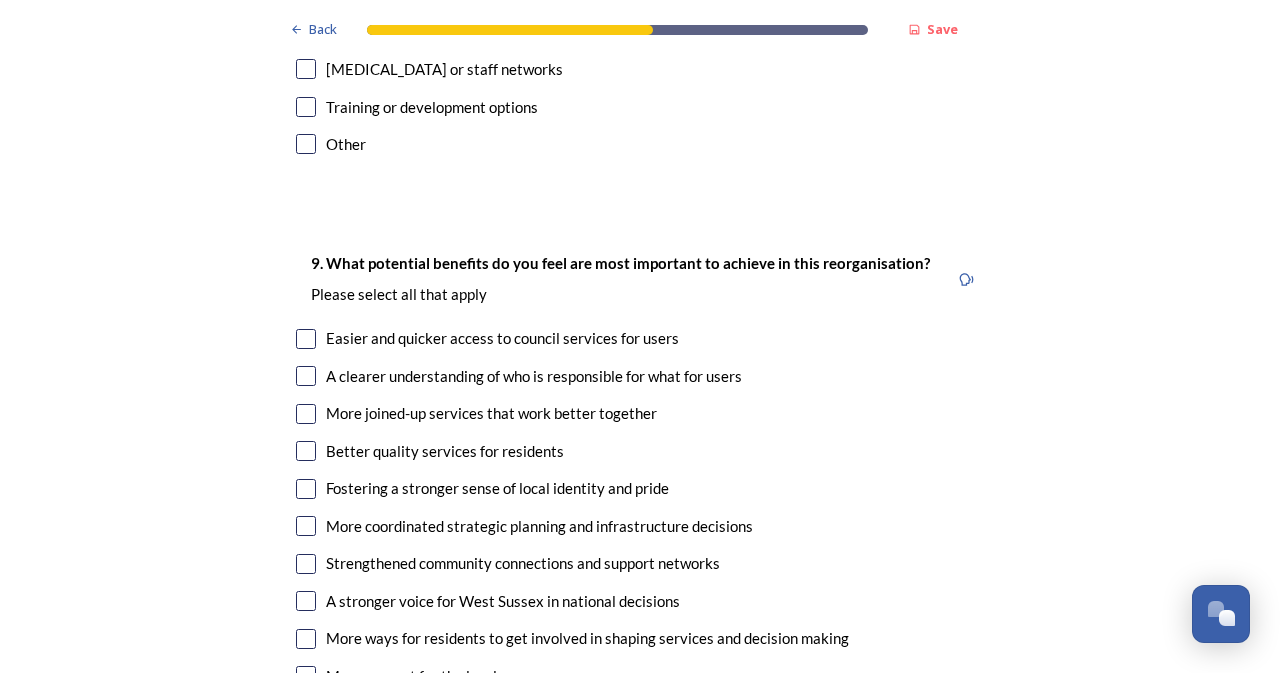 scroll, scrollTop: 4630, scrollLeft: 0, axis: vertical 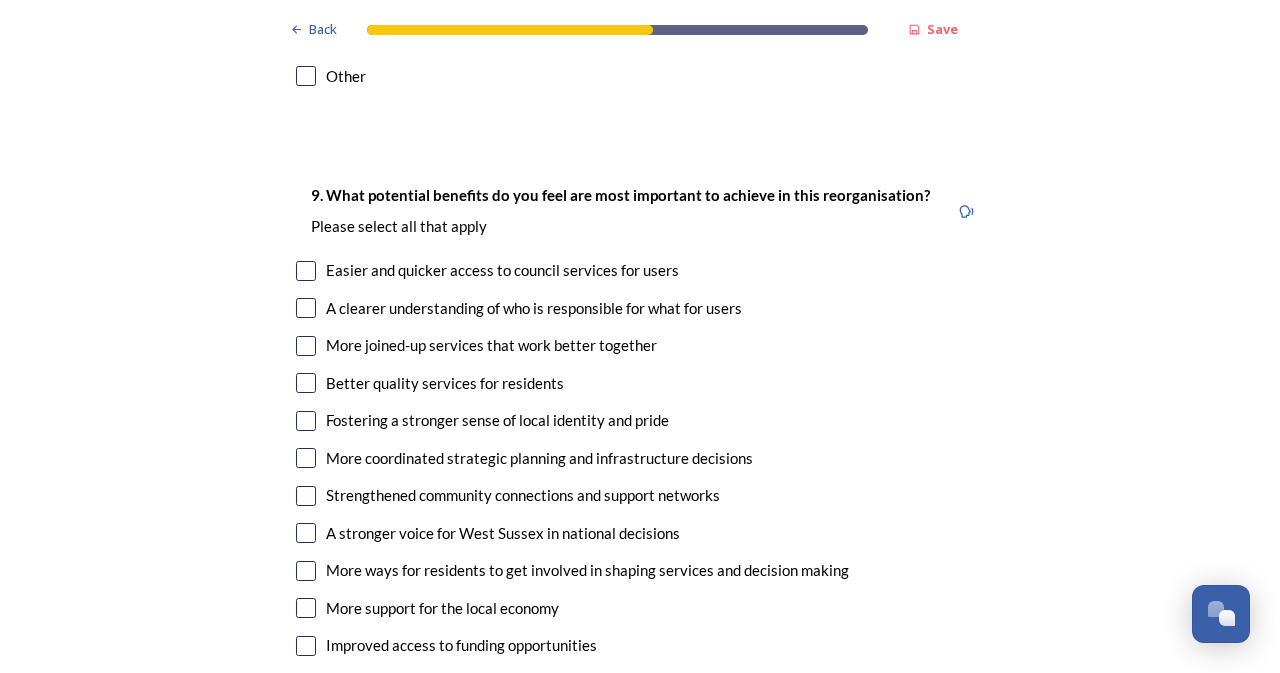 click on "A clearer understanding of who is responsible for what for users" at bounding box center (534, 308) 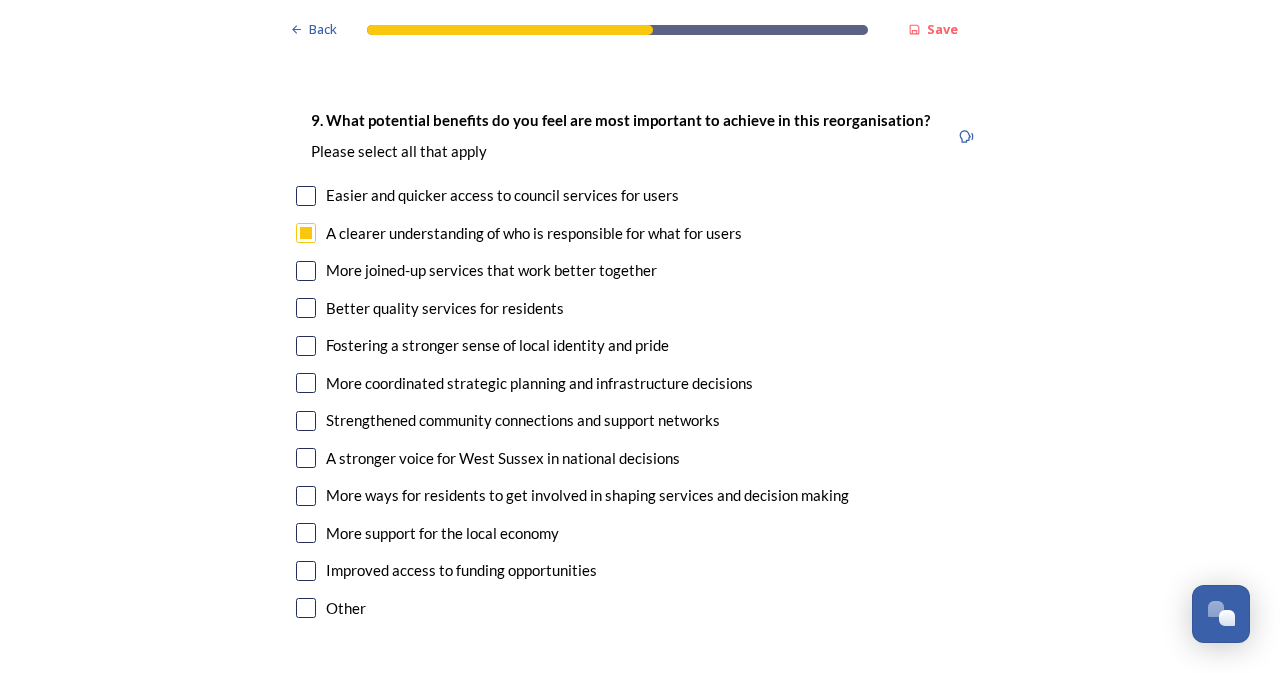 scroll, scrollTop: 4706, scrollLeft: 0, axis: vertical 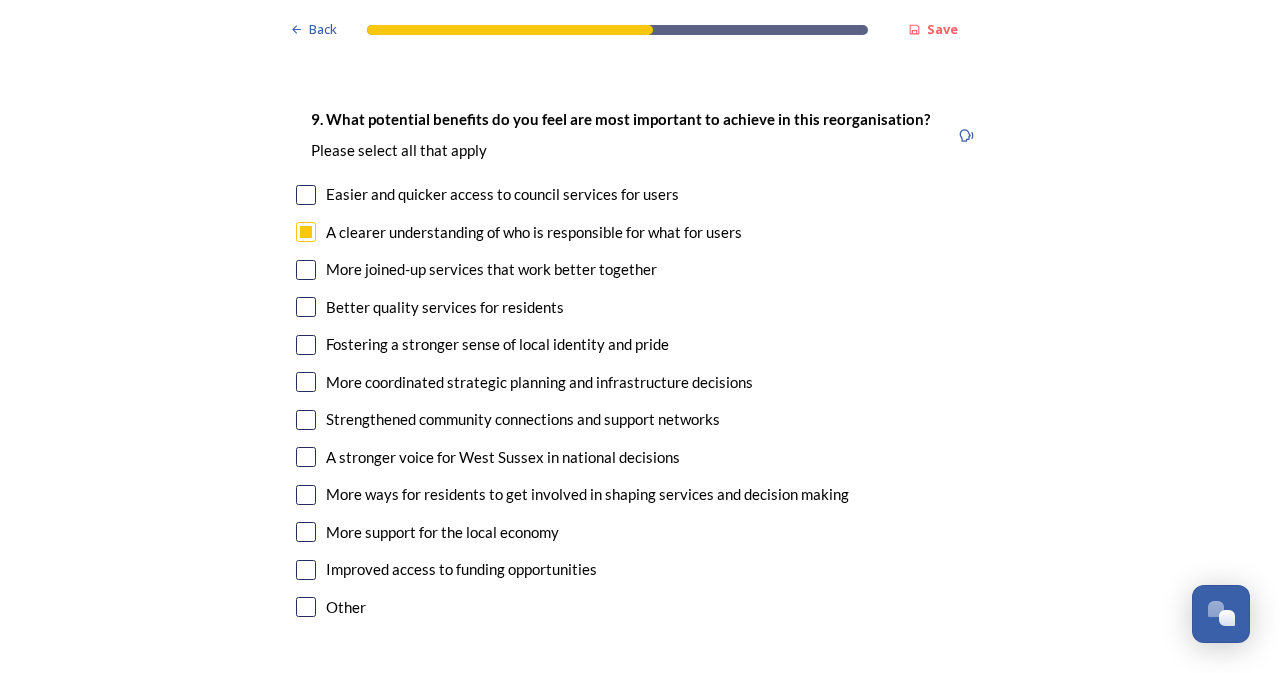 click on "More coordinated strategic planning and infrastructure decisions" at bounding box center (539, 382) 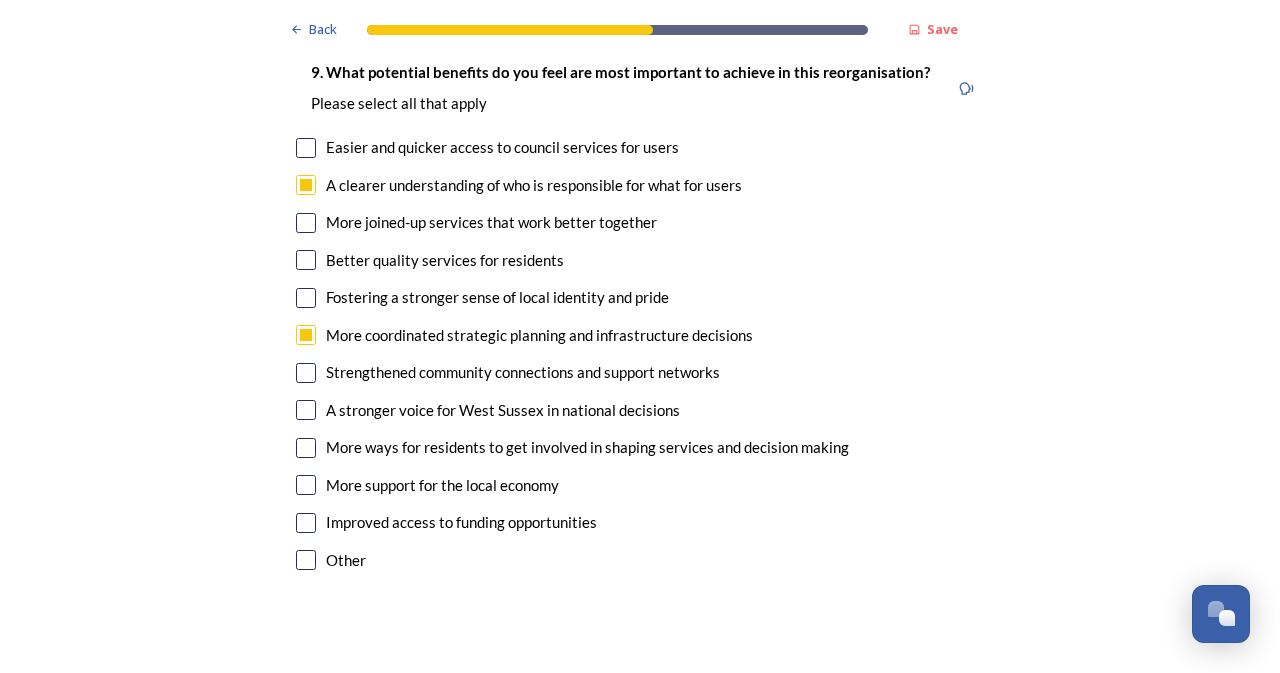 scroll, scrollTop: 4754, scrollLeft: 0, axis: vertical 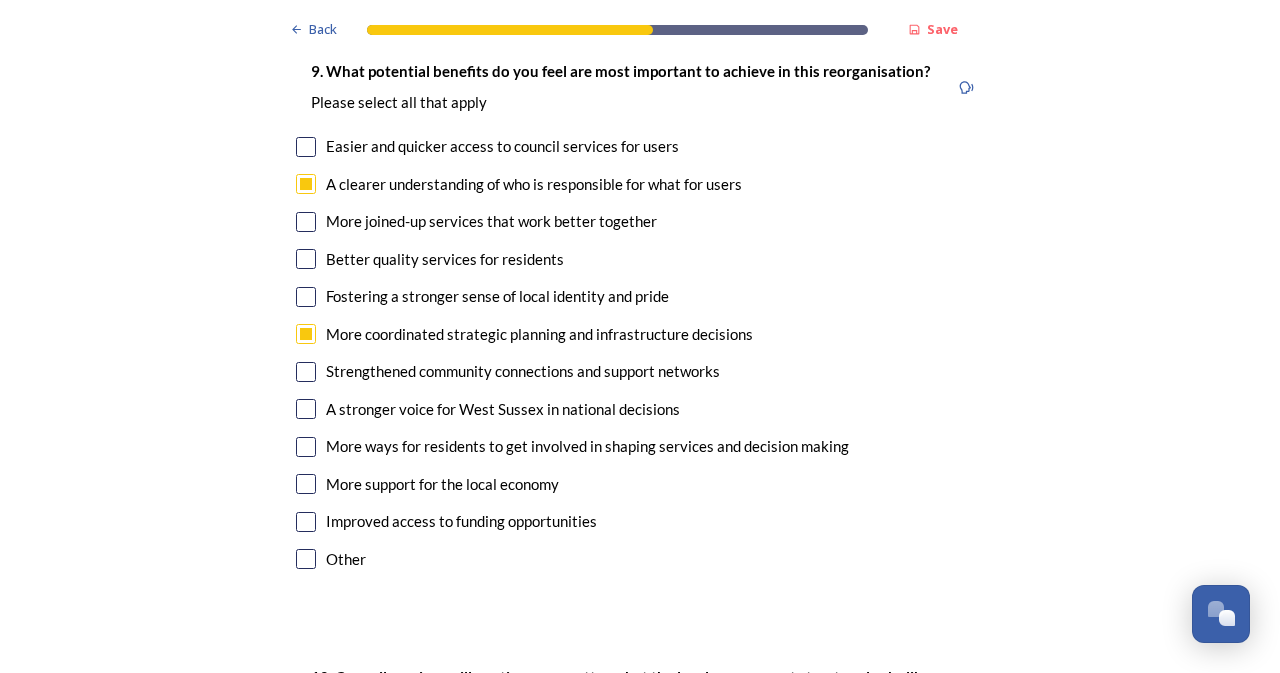 click on "Improved access to funding opportunities" at bounding box center [461, 521] 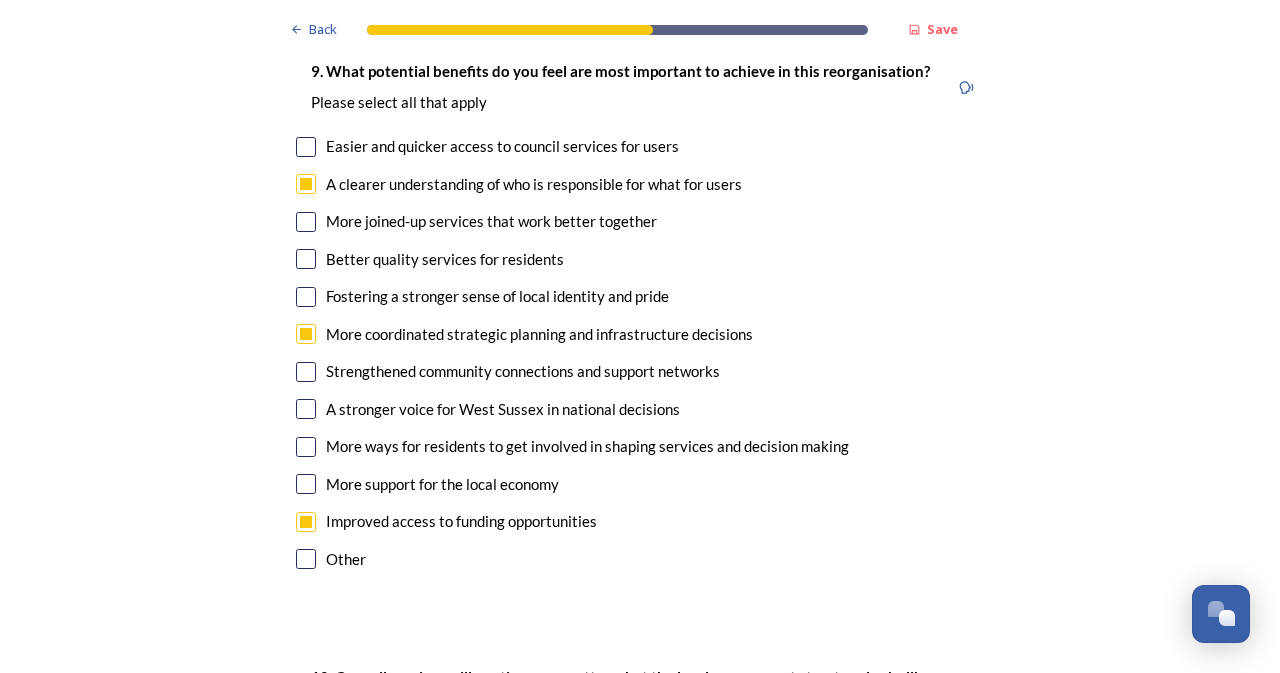 click on "Improved access to funding opportunities" at bounding box center [461, 521] 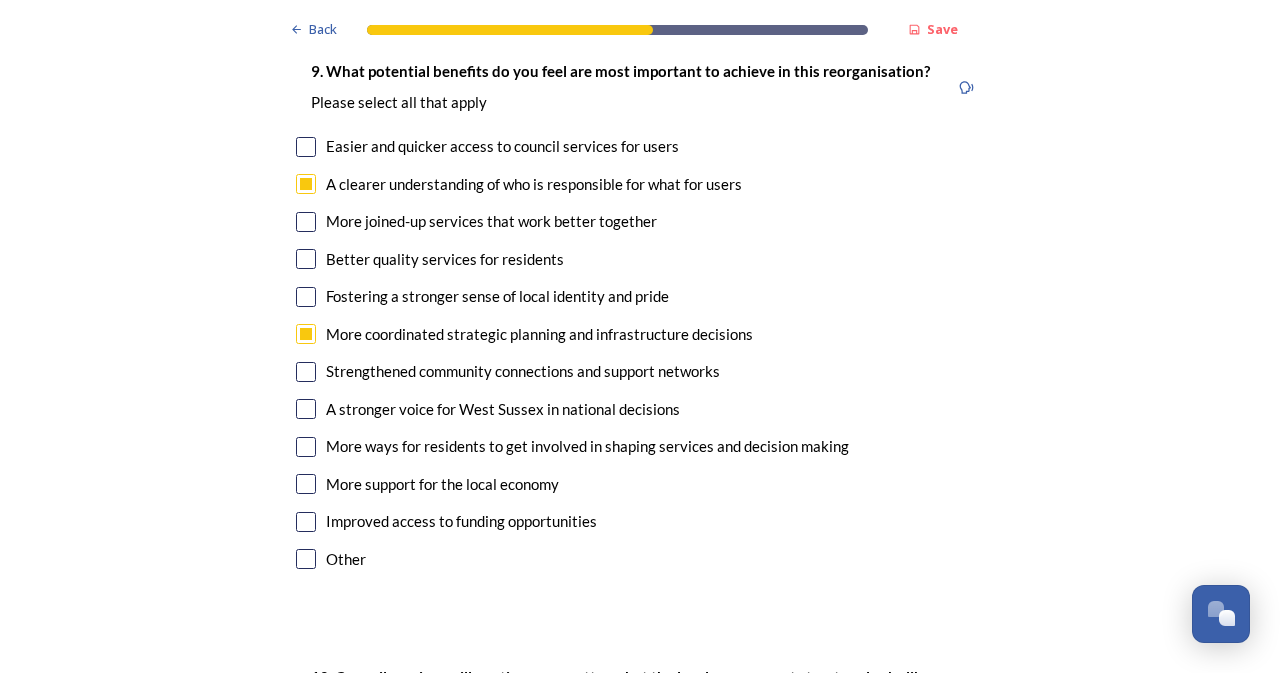 checkbox on "false" 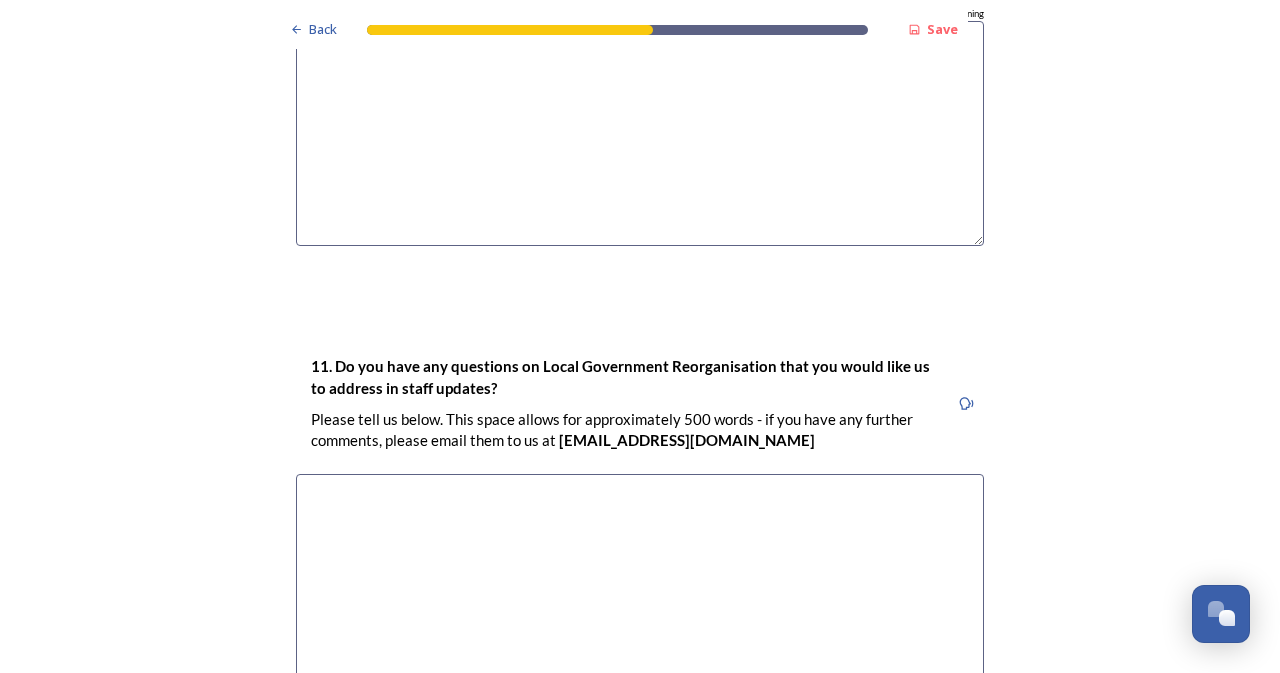 scroll, scrollTop: 5770, scrollLeft: 0, axis: vertical 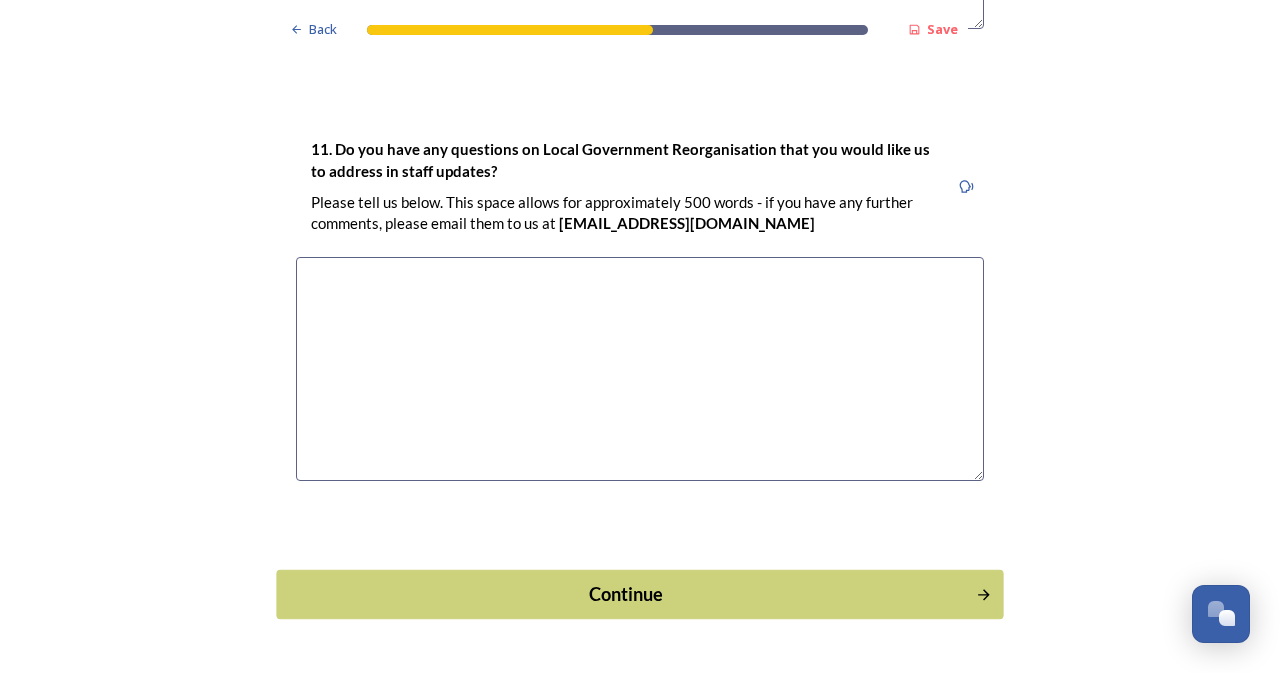 click on "Continue" at bounding box center [626, 594] 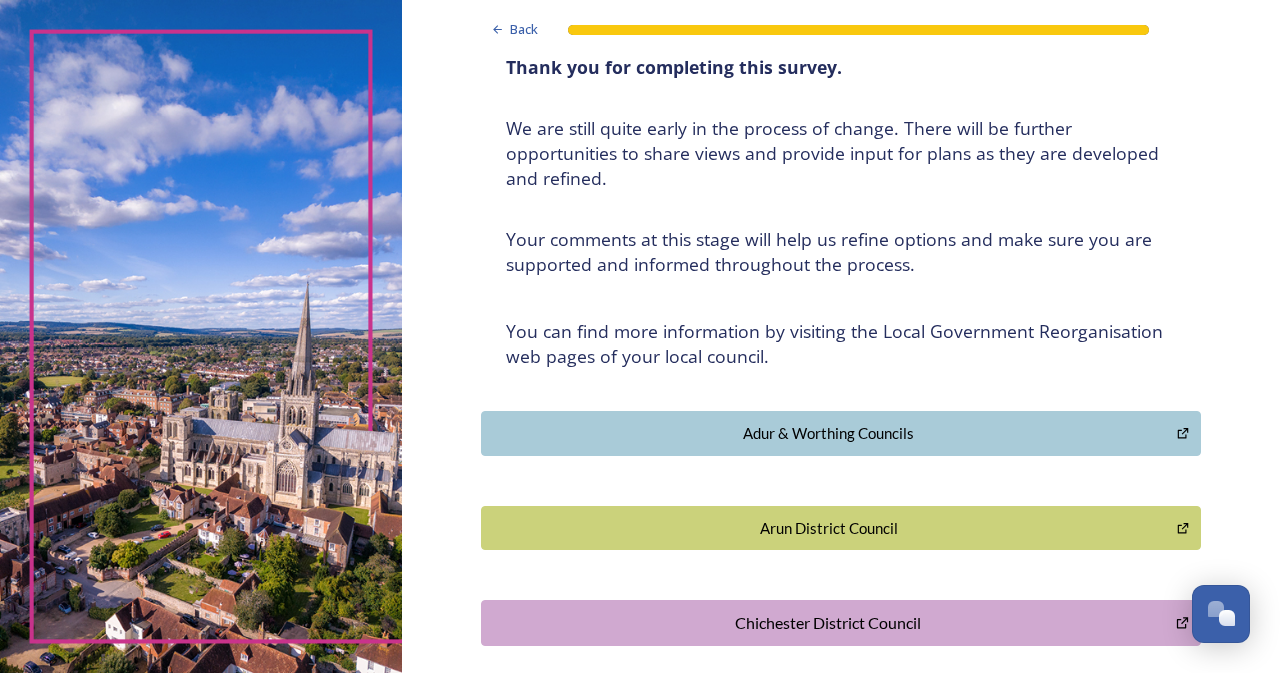 scroll, scrollTop: 0, scrollLeft: 0, axis: both 